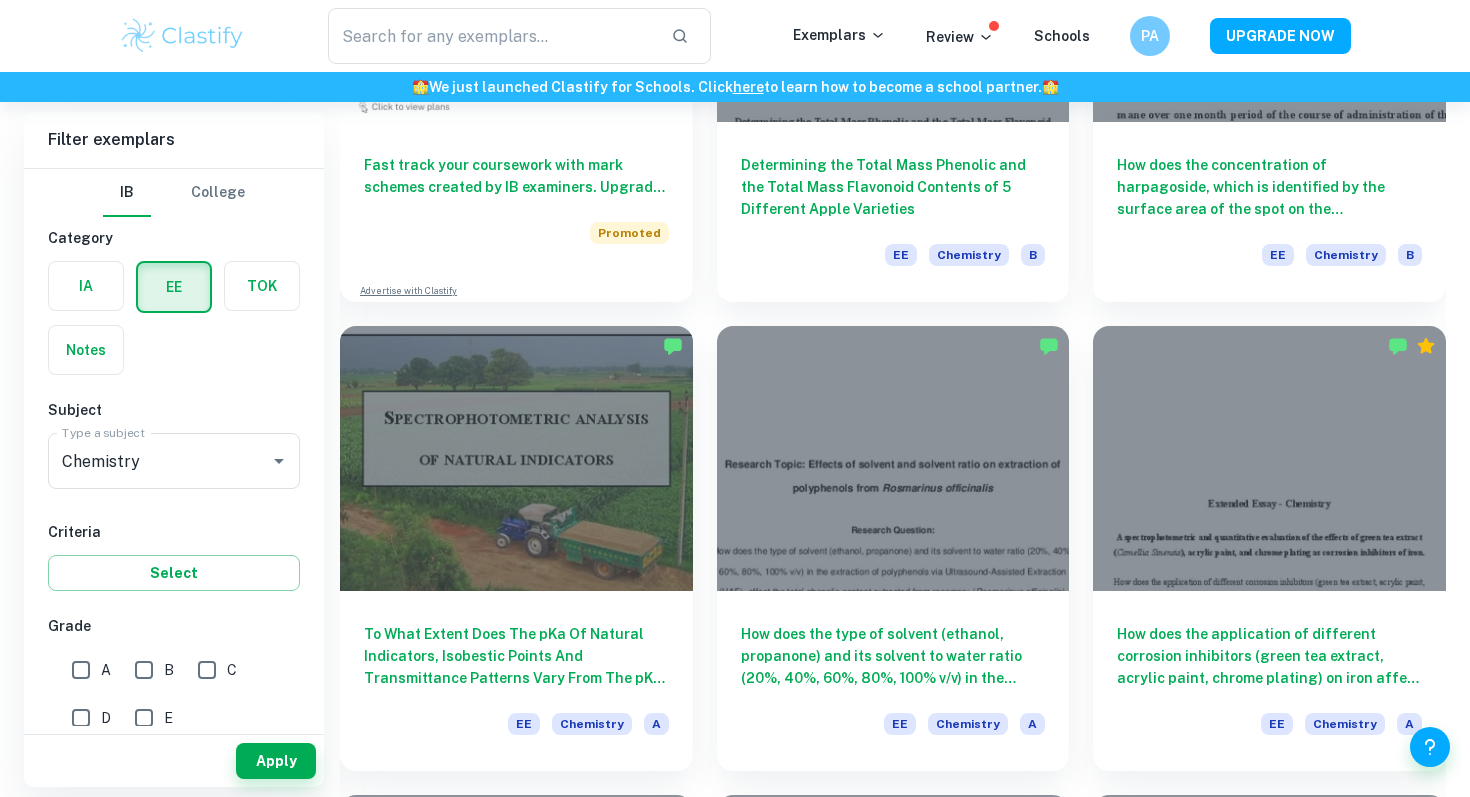 scroll, scrollTop: 1360, scrollLeft: 0, axis: vertical 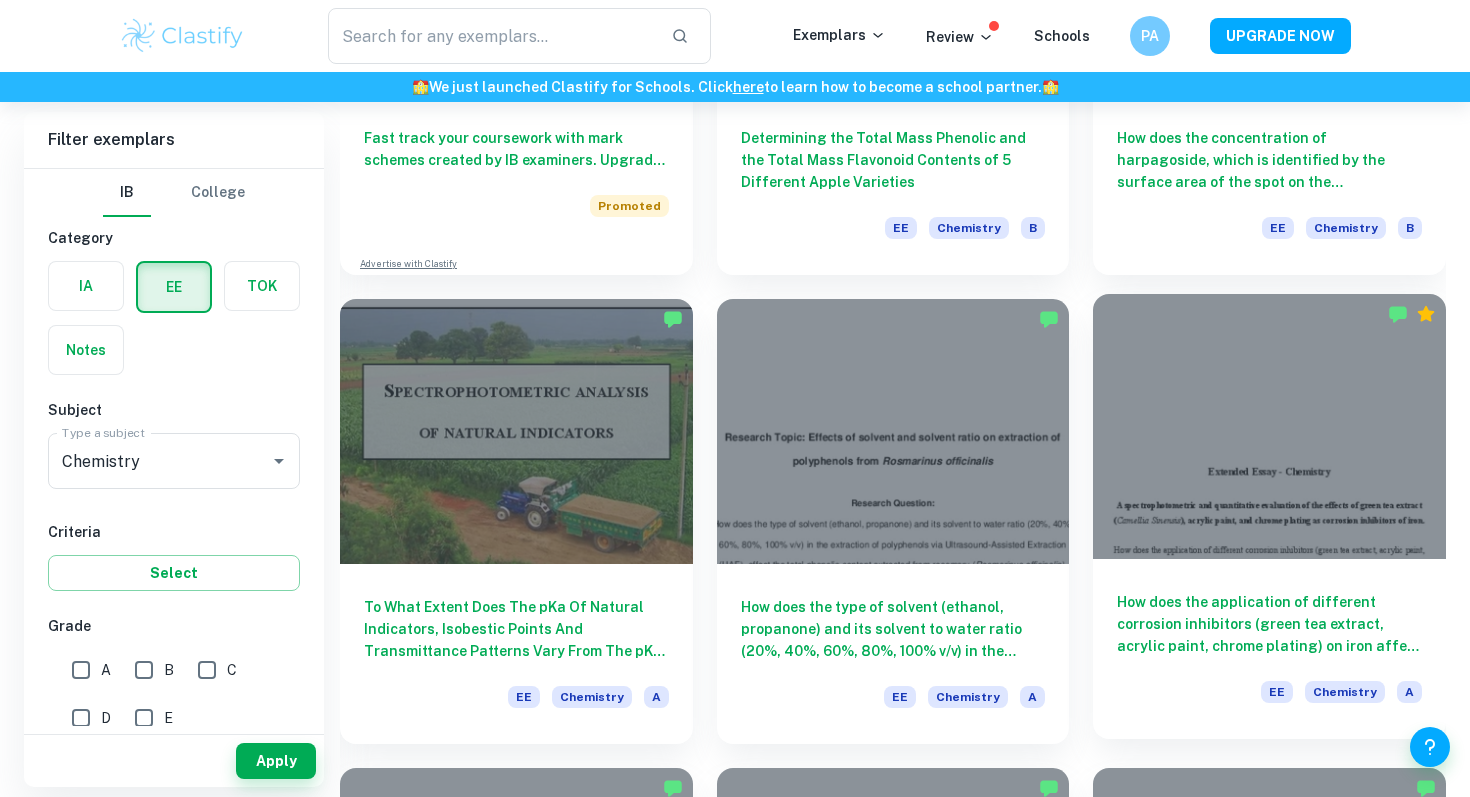 click at bounding box center (1269, 426) 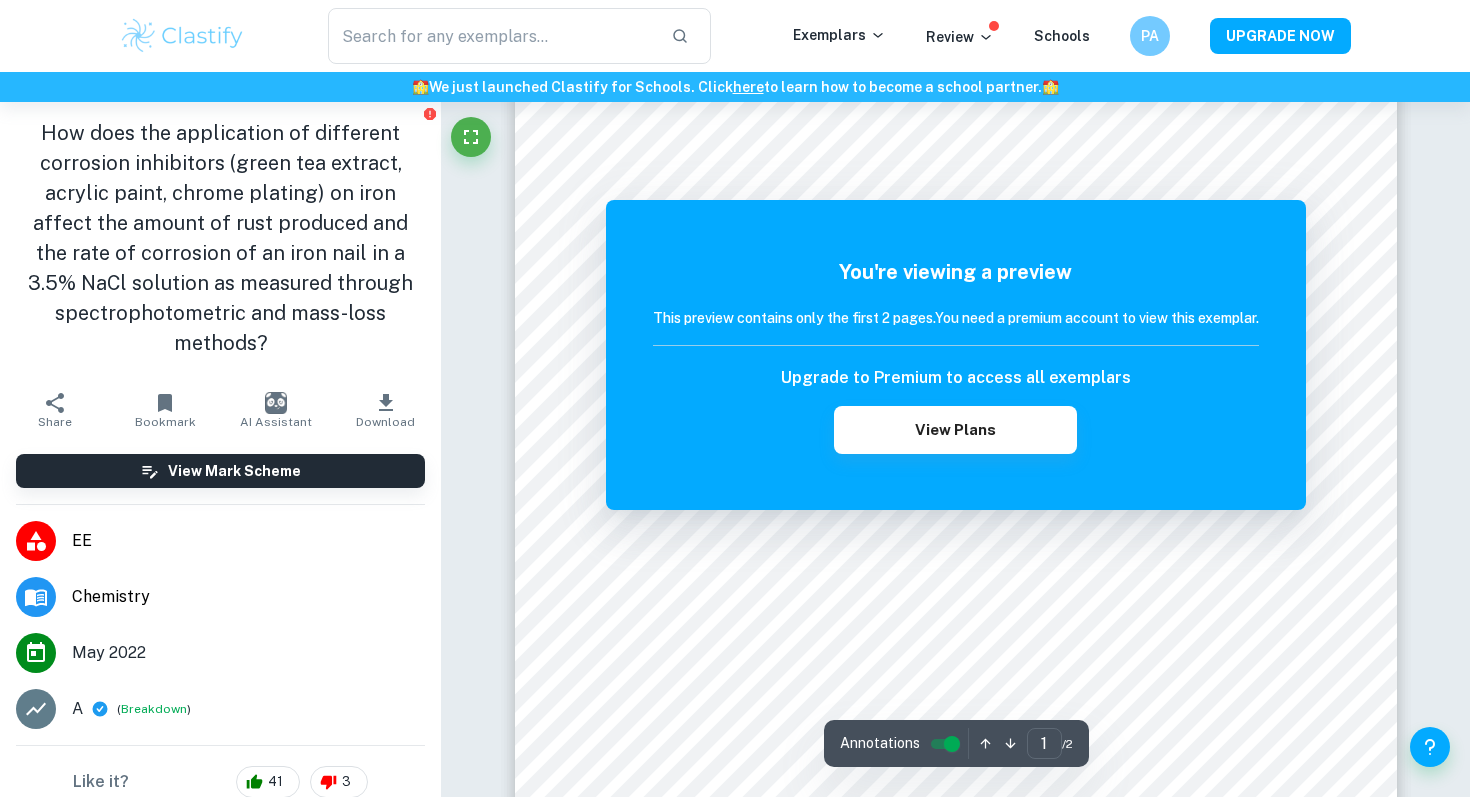scroll, scrollTop: 0, scrollLeft: 0, axis: both 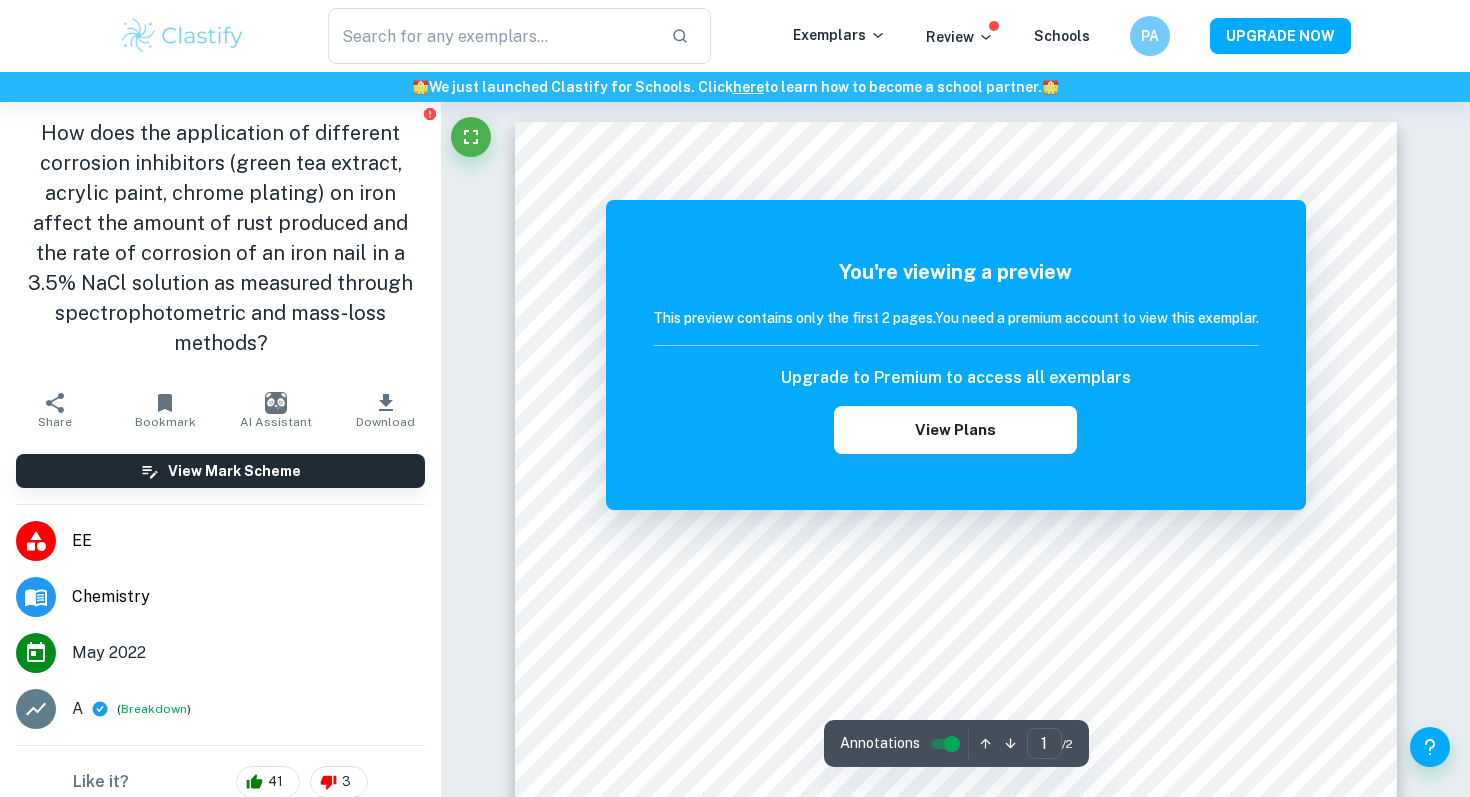 click on "You're viewing a preview This preview contains only the first 2 pages.  You need a premium account to view this exemplar. Upgrade to Premium to access all exemplars View Plans" at bounding box center [956, 355] 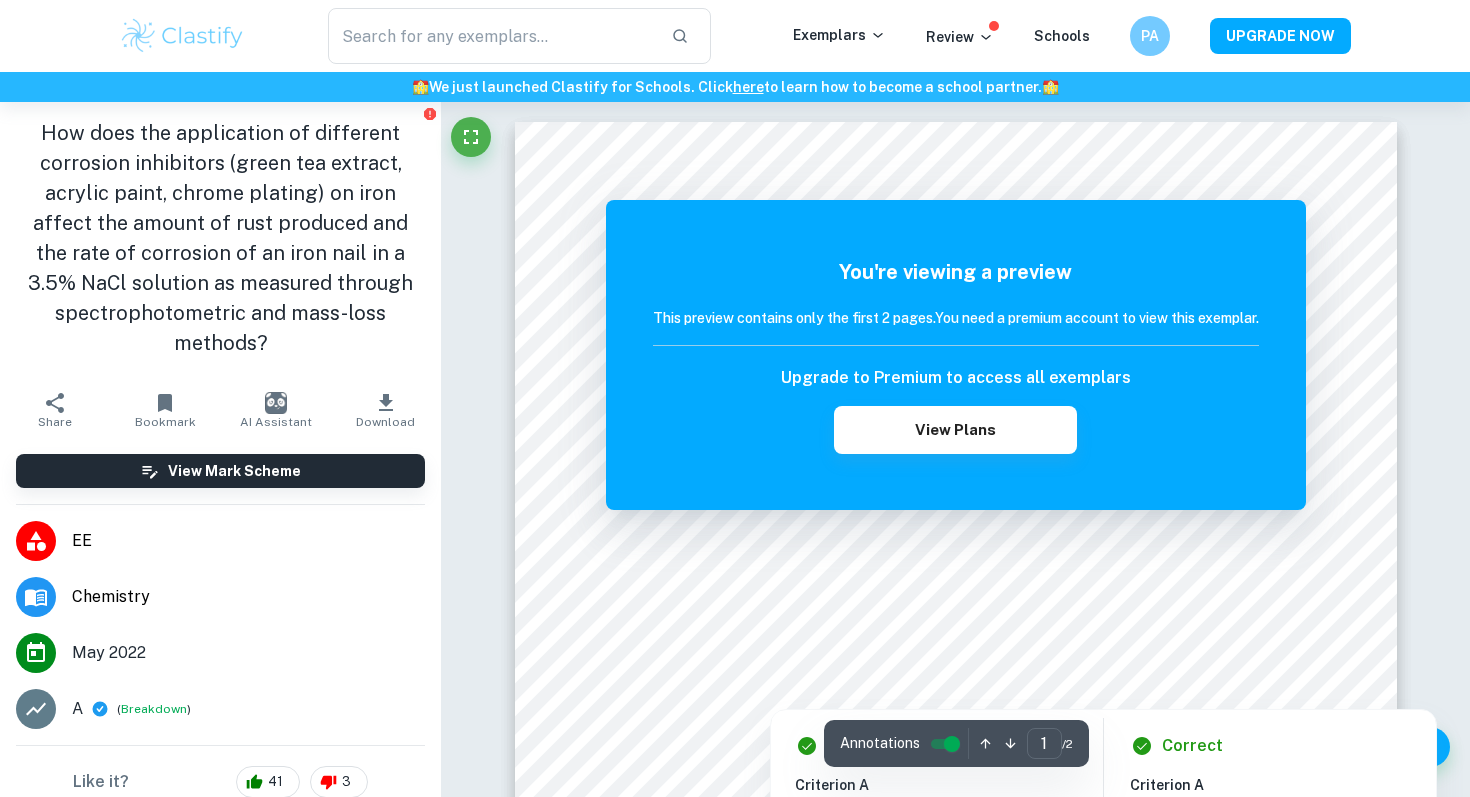 scroll, scrollTop: 0, scrollLeft: 0, axis: both 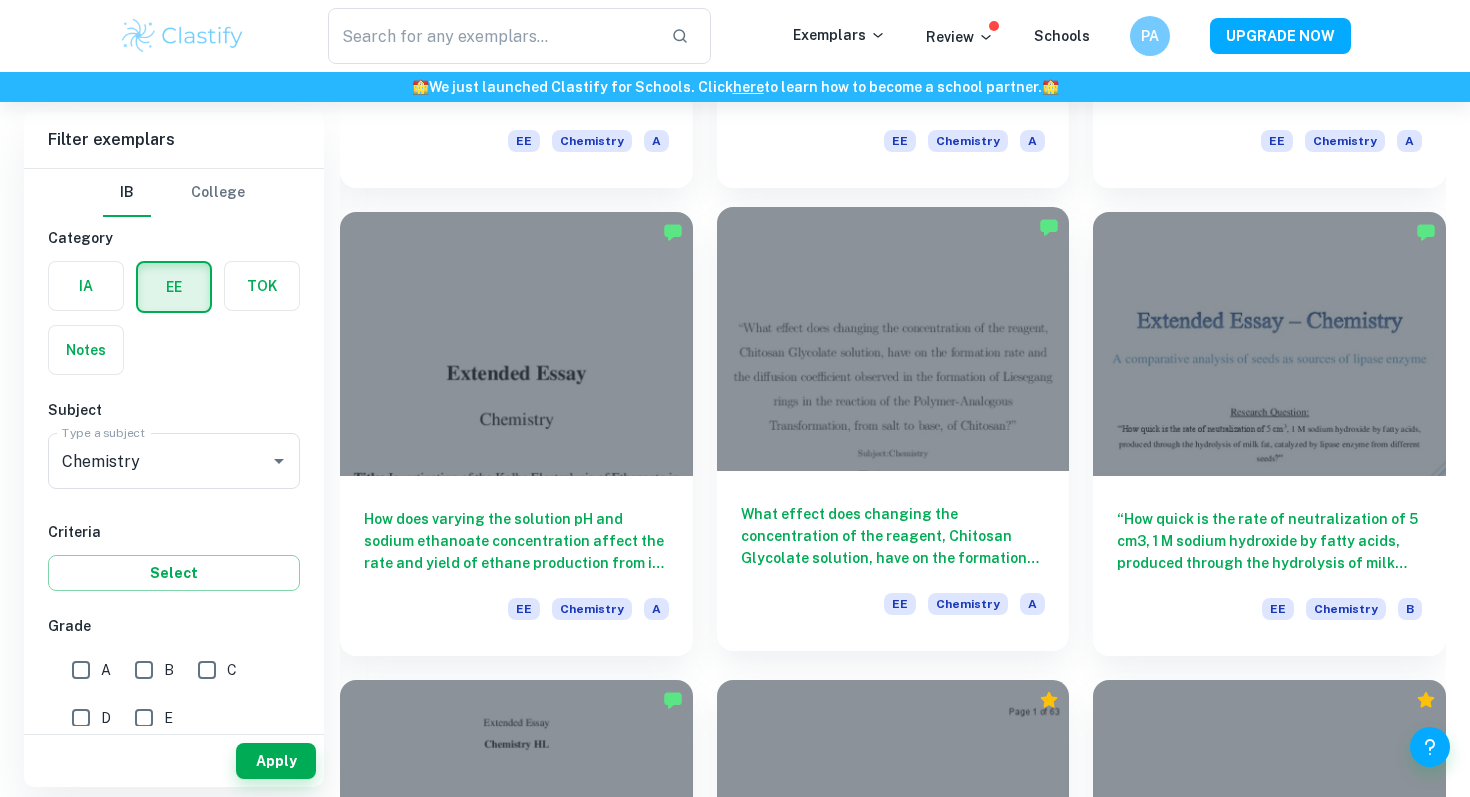 click on "What effect does changing the concentration of the reagent, Chitosan Glycolate solution, have on the formation rate and the di↵usion coe cient observed in the formation of Liesegang rings in the reaction of the Polymer-Analogous Transformation, from salt to base, of Chitosan?" at bounding box center (893, 536) 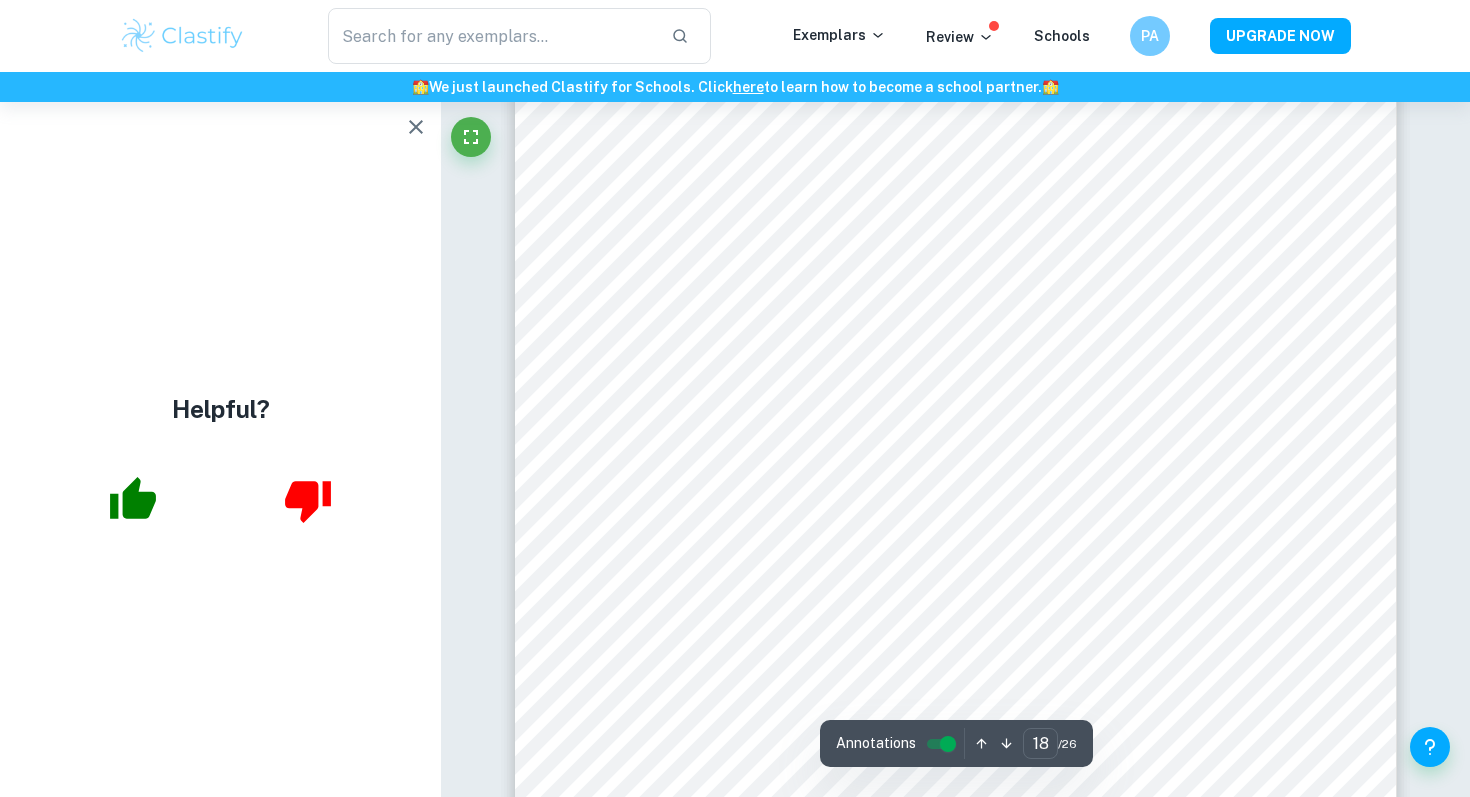 scroll, scrollTop: 22488, scrollLeft: 0, axis: vertical 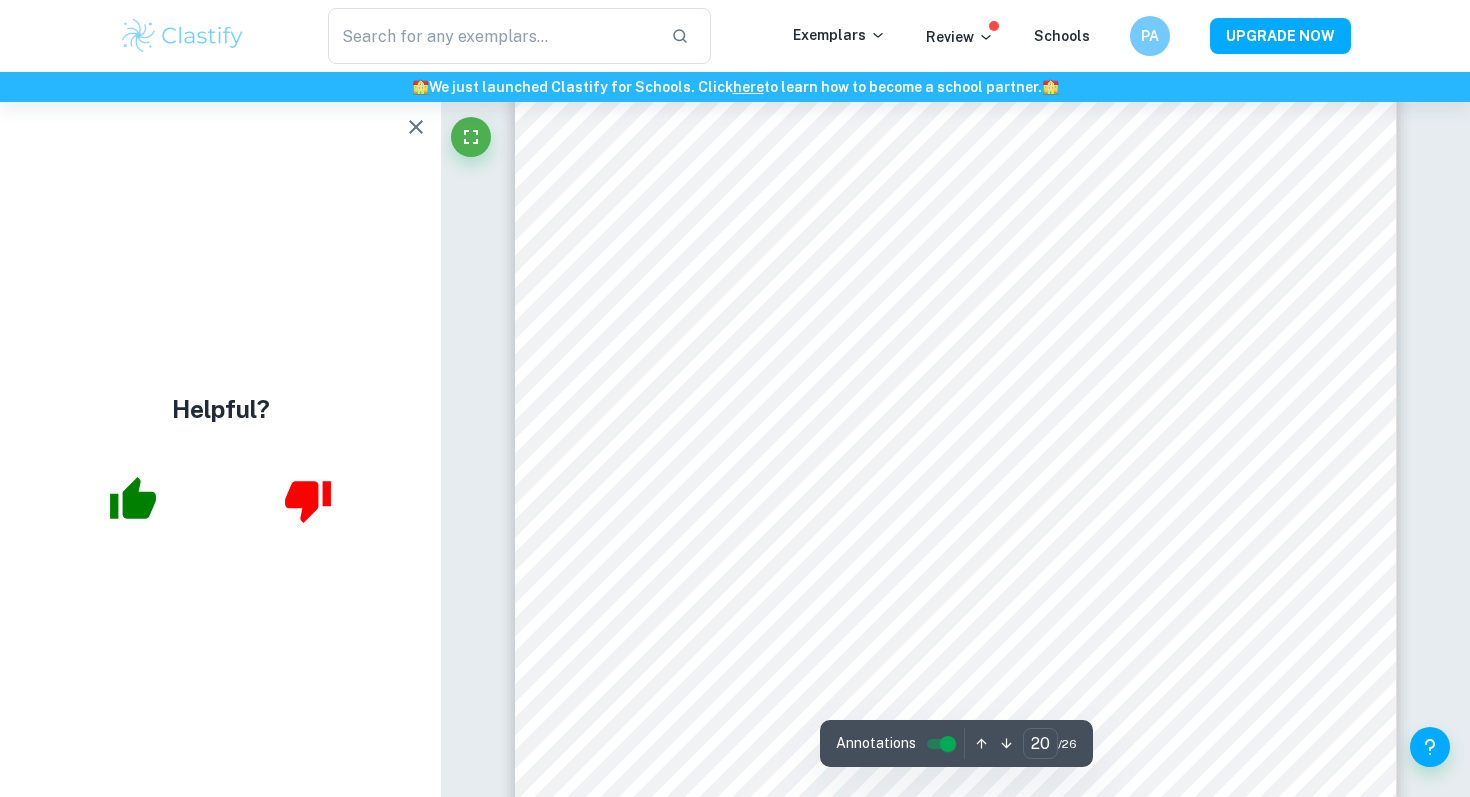 type on "21" 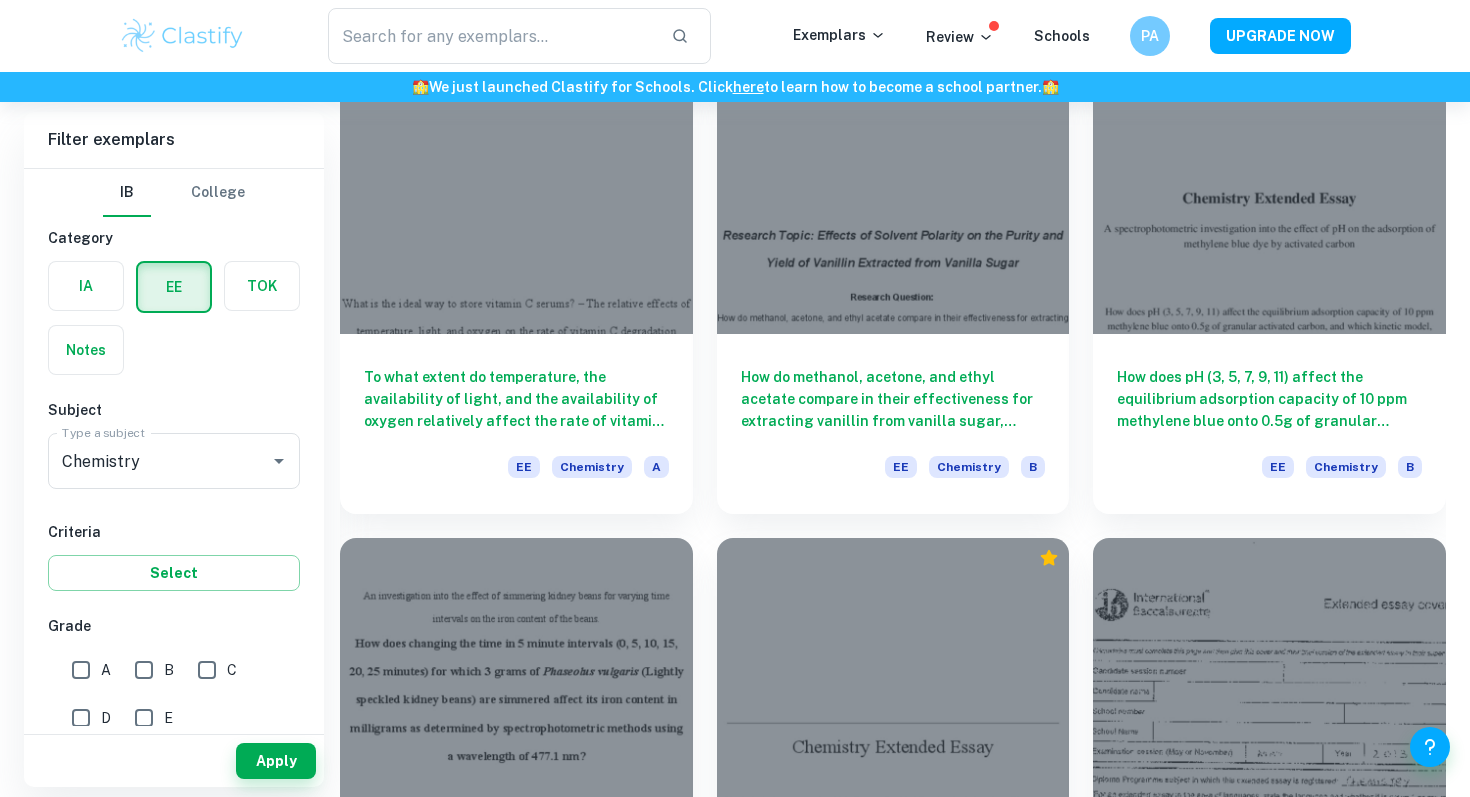 scroll, scrollTop: 4407, scrollLeft: 0, axis: vertical 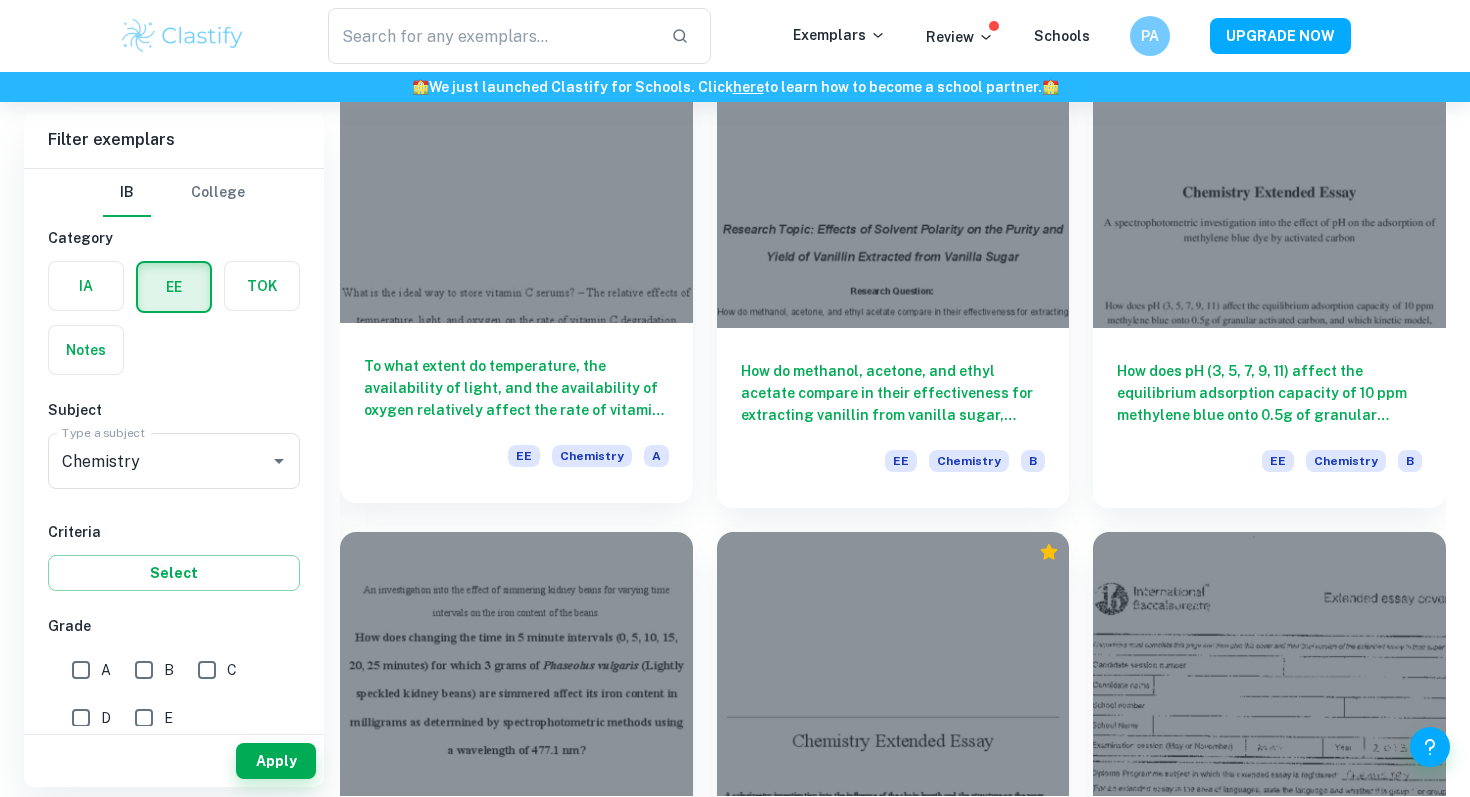 click at bounding box center (516, 190) 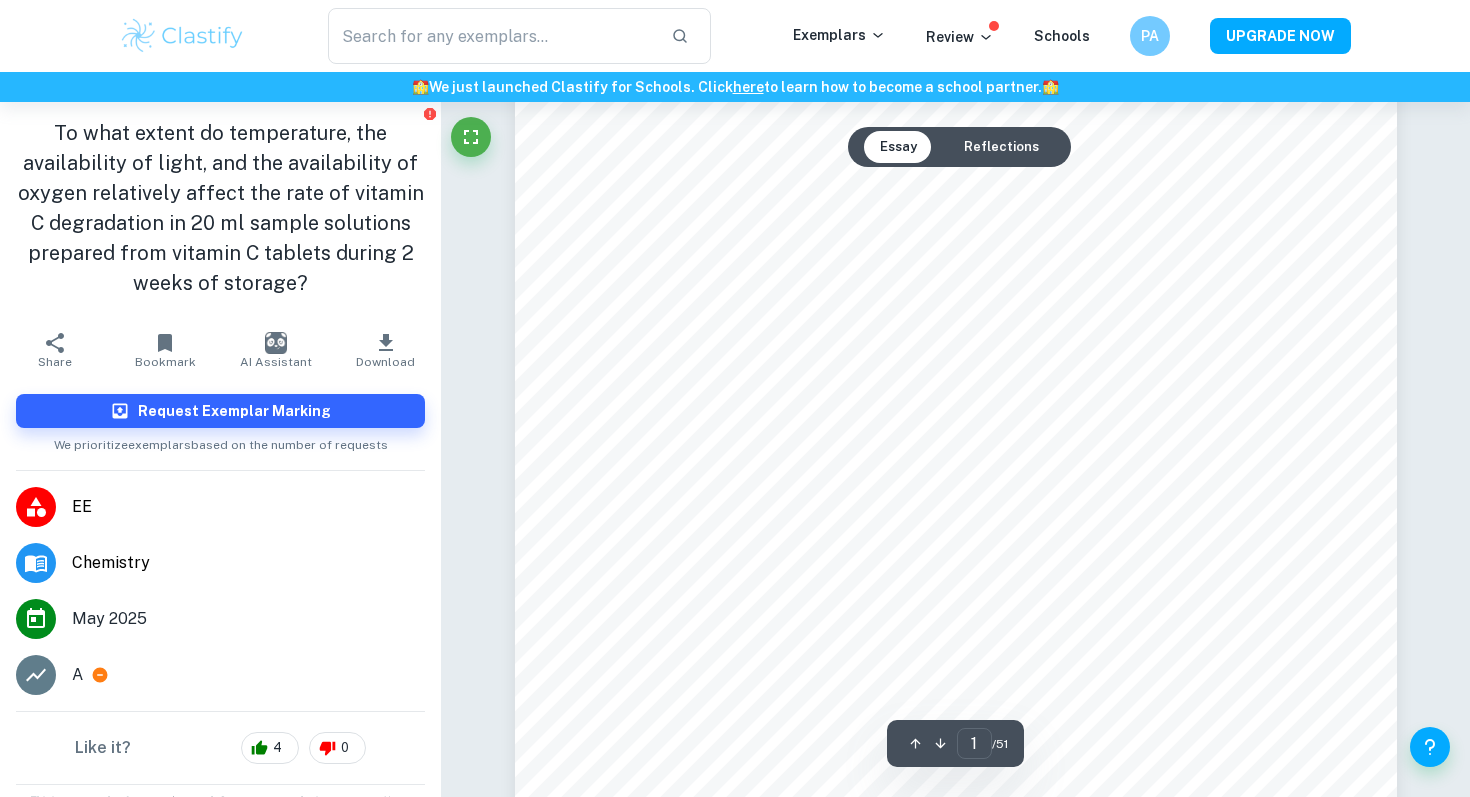 scroll, scrollTop: 272, scrollLeft: 0, axis: vertical 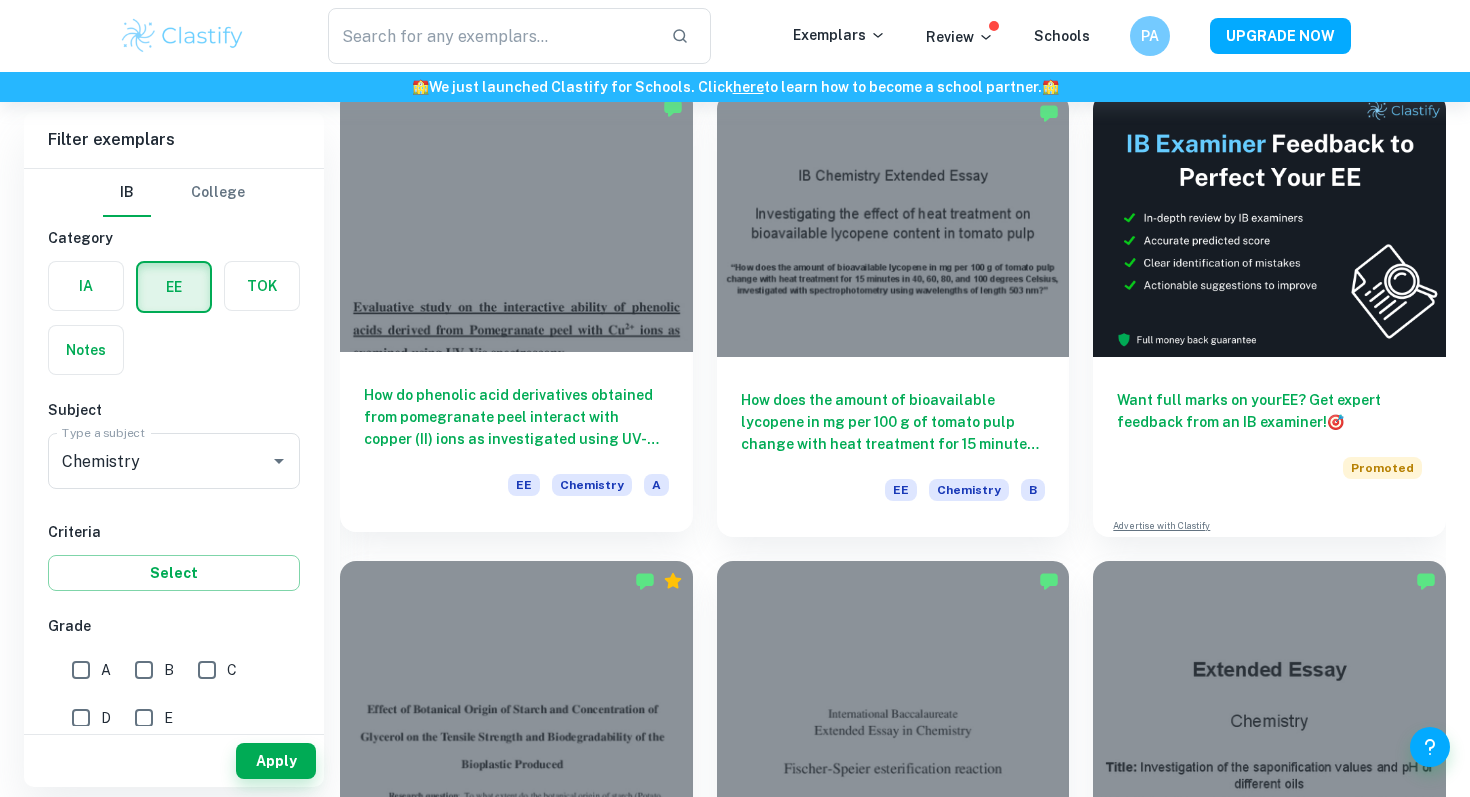click on "How do phenolic acid derivatives obtained from pomegranate peel interact with copper (II) ions as investigated using UV-Visible Spectroscopy?" at bounding box center (516, 417) 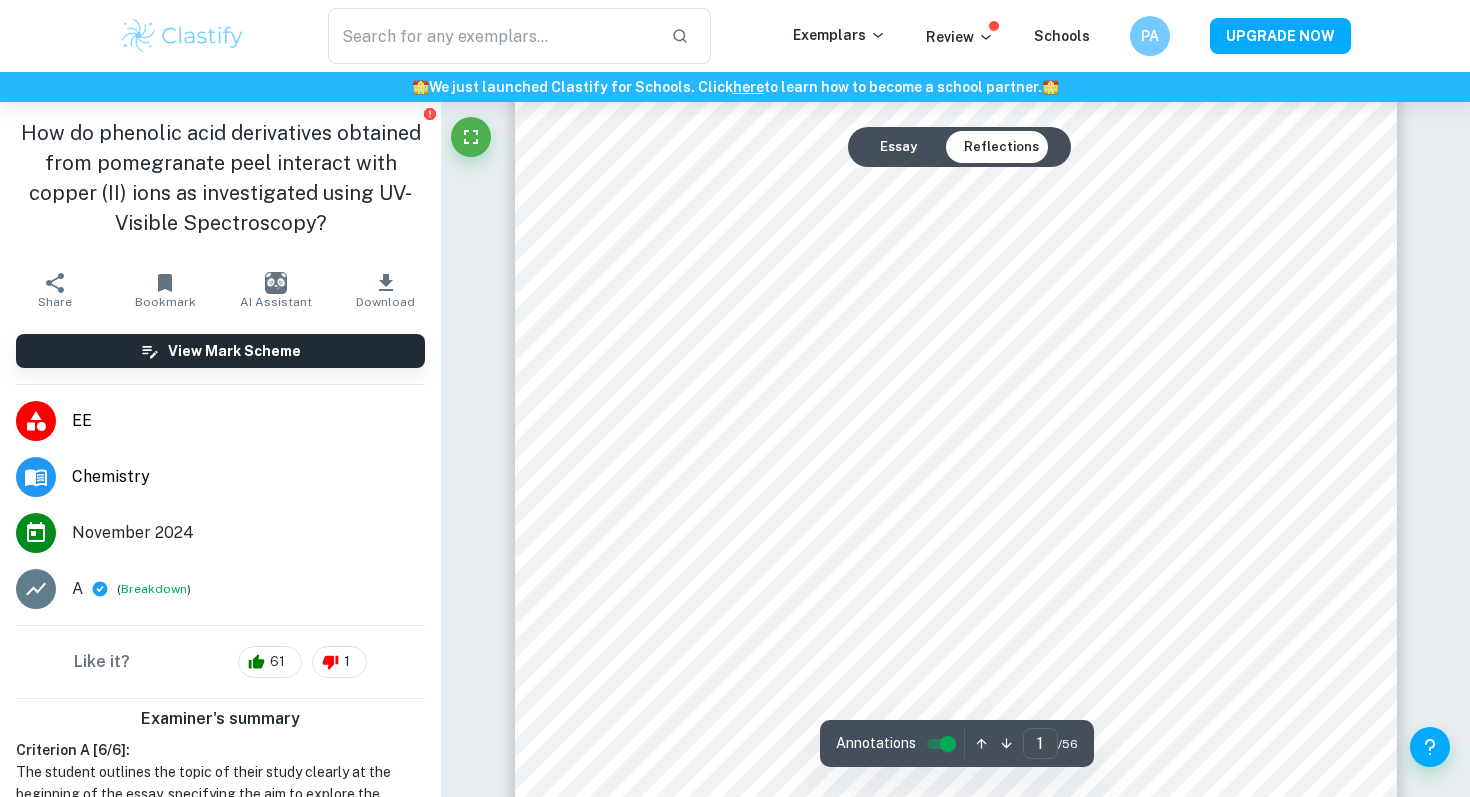scroll, scrollTop: 214, scrollLeft: 0, axis: vertical 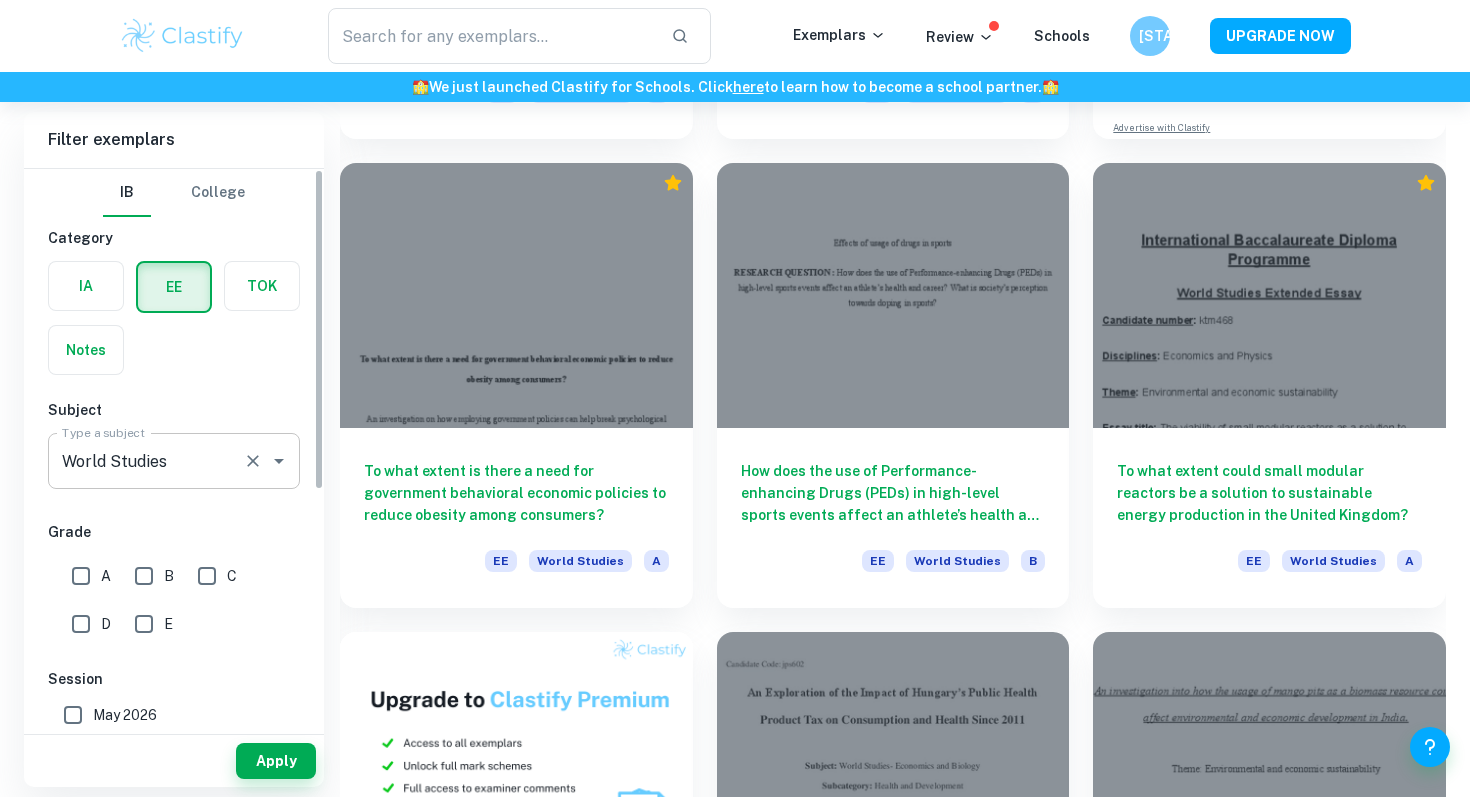 click on "World Studies Type a subject" at bounding box center (174, 461) 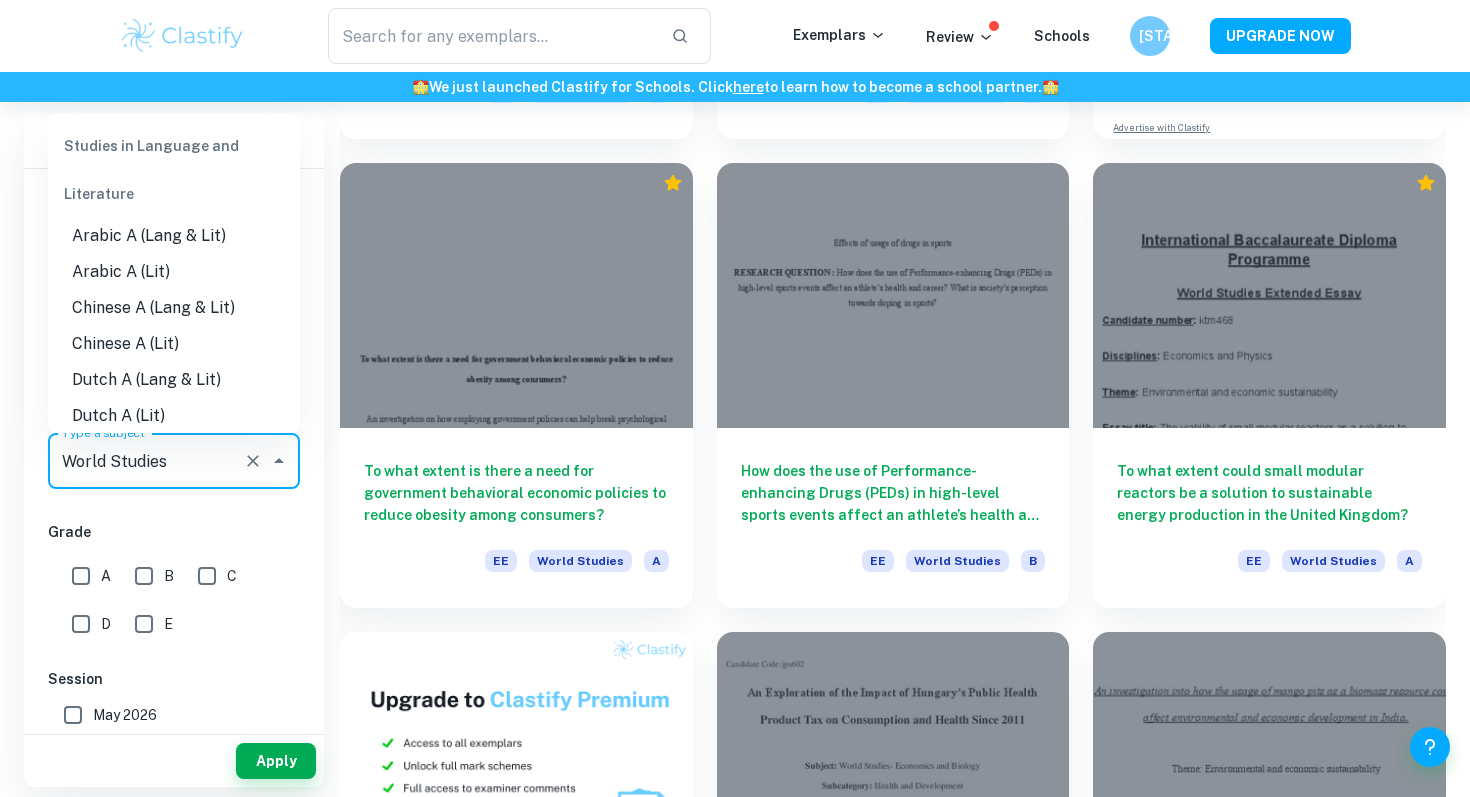 scroll, scrollTop: 2653, scrollLeft: 0, axis: vertical 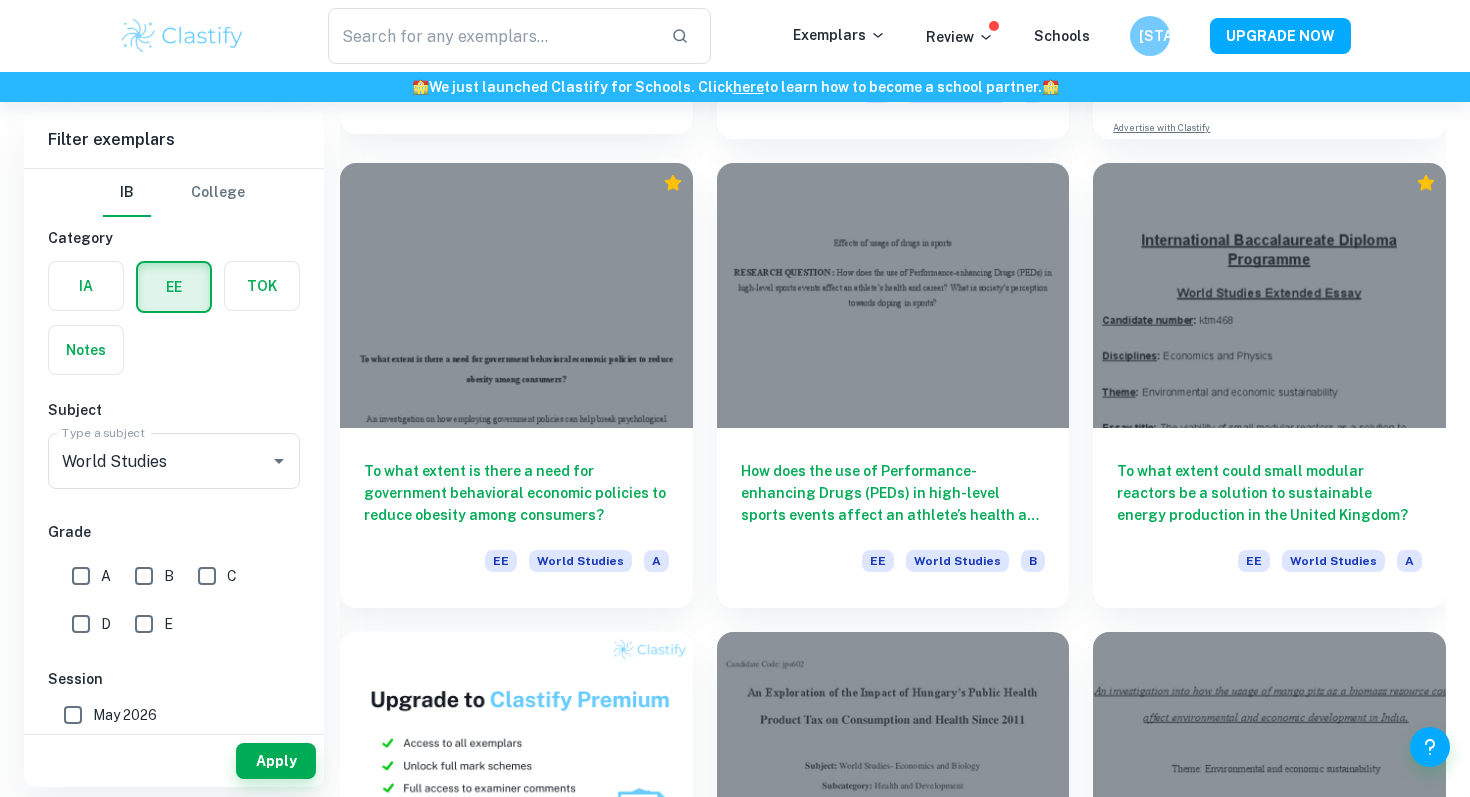 click on "To what extent can the Peruvian Blueberry Industry balance economic and
environmental sustainability? EE World Studies B" at bounding box center [516, 44] 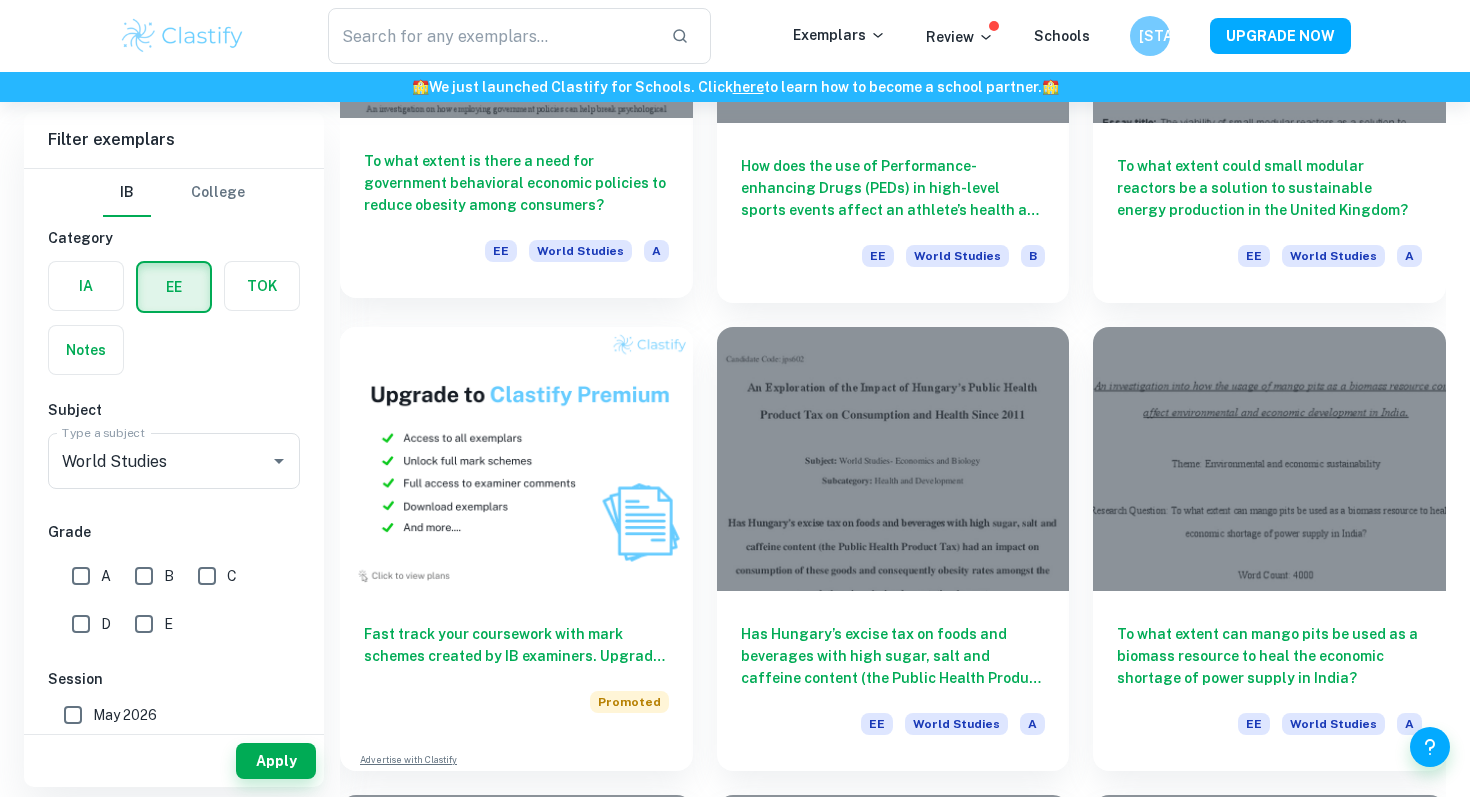scroll, scrollTop: 972, scrollLeft: 0, axis: vertical 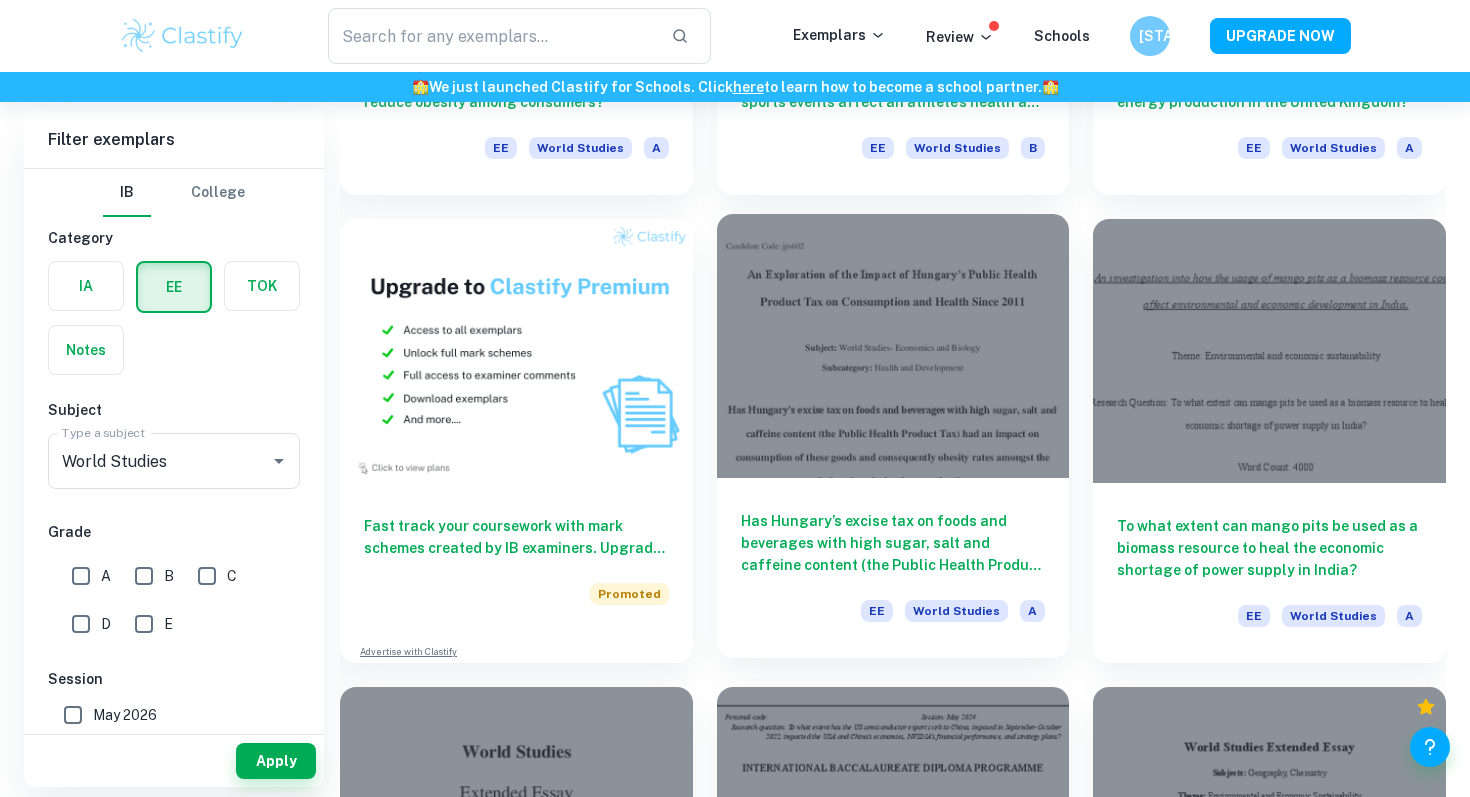 click at bounding box center [893, 346] 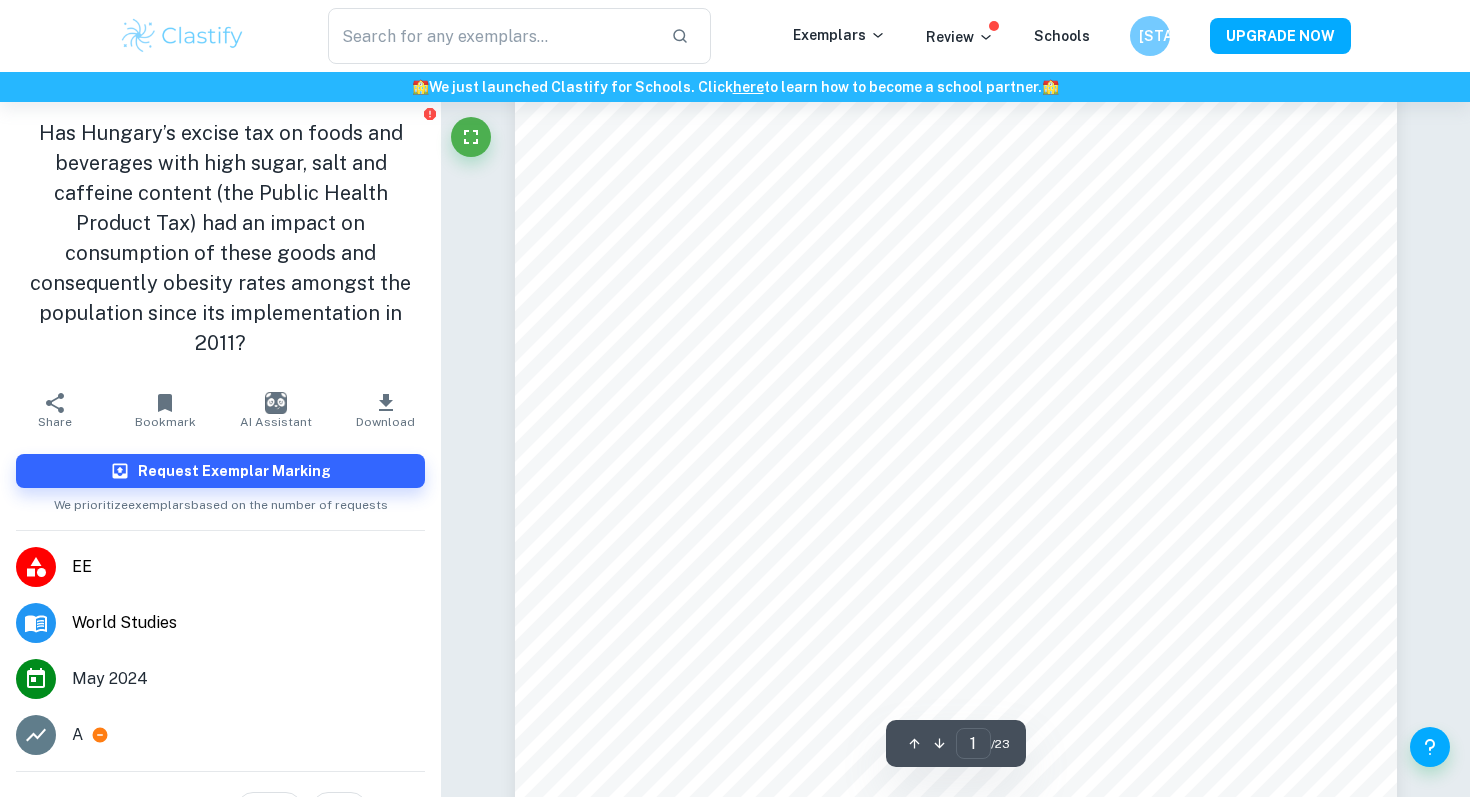 scroll, scrollTop: 282, scrollLeft: 0, axis: vertical 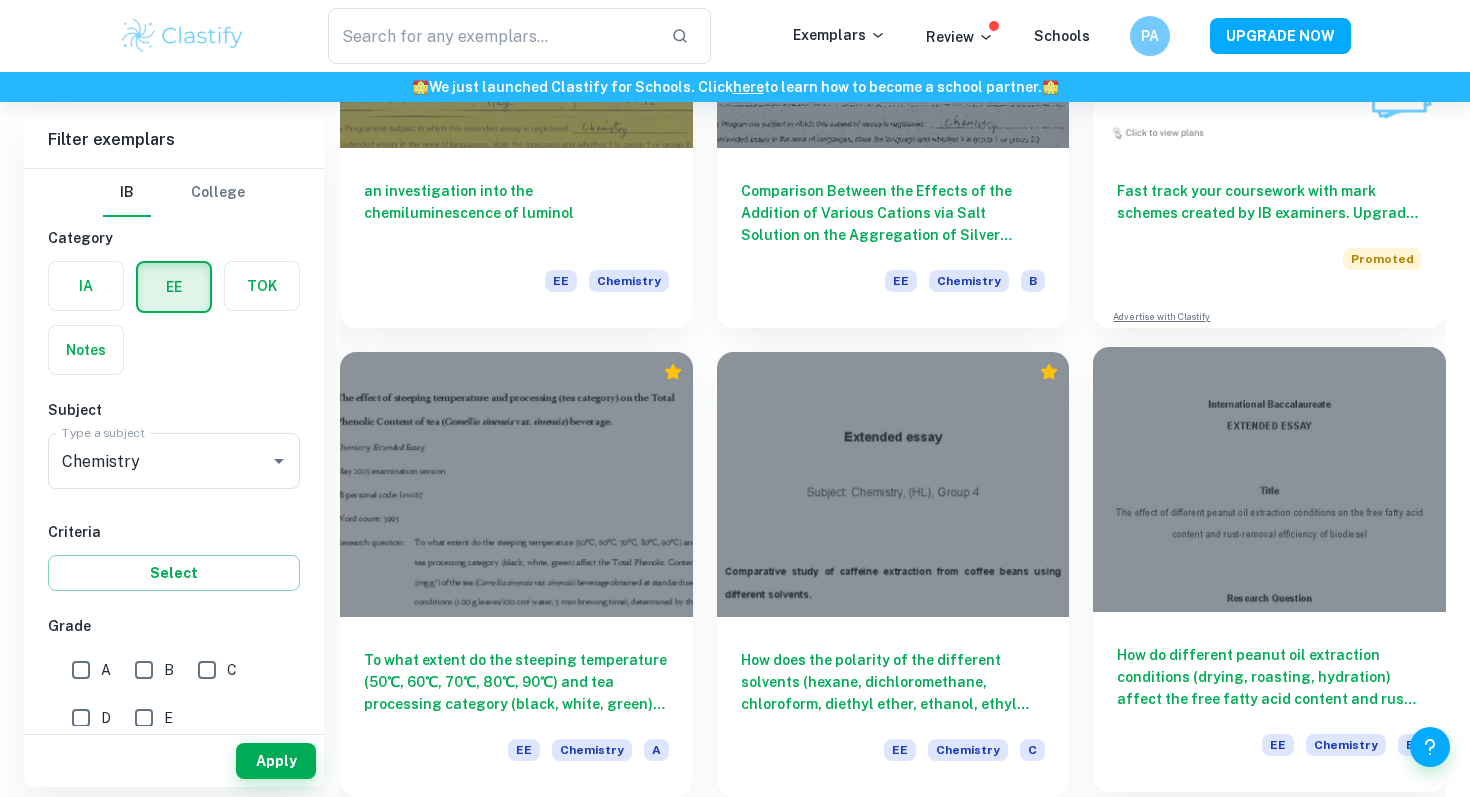 click at bounding box center (1269, 479) 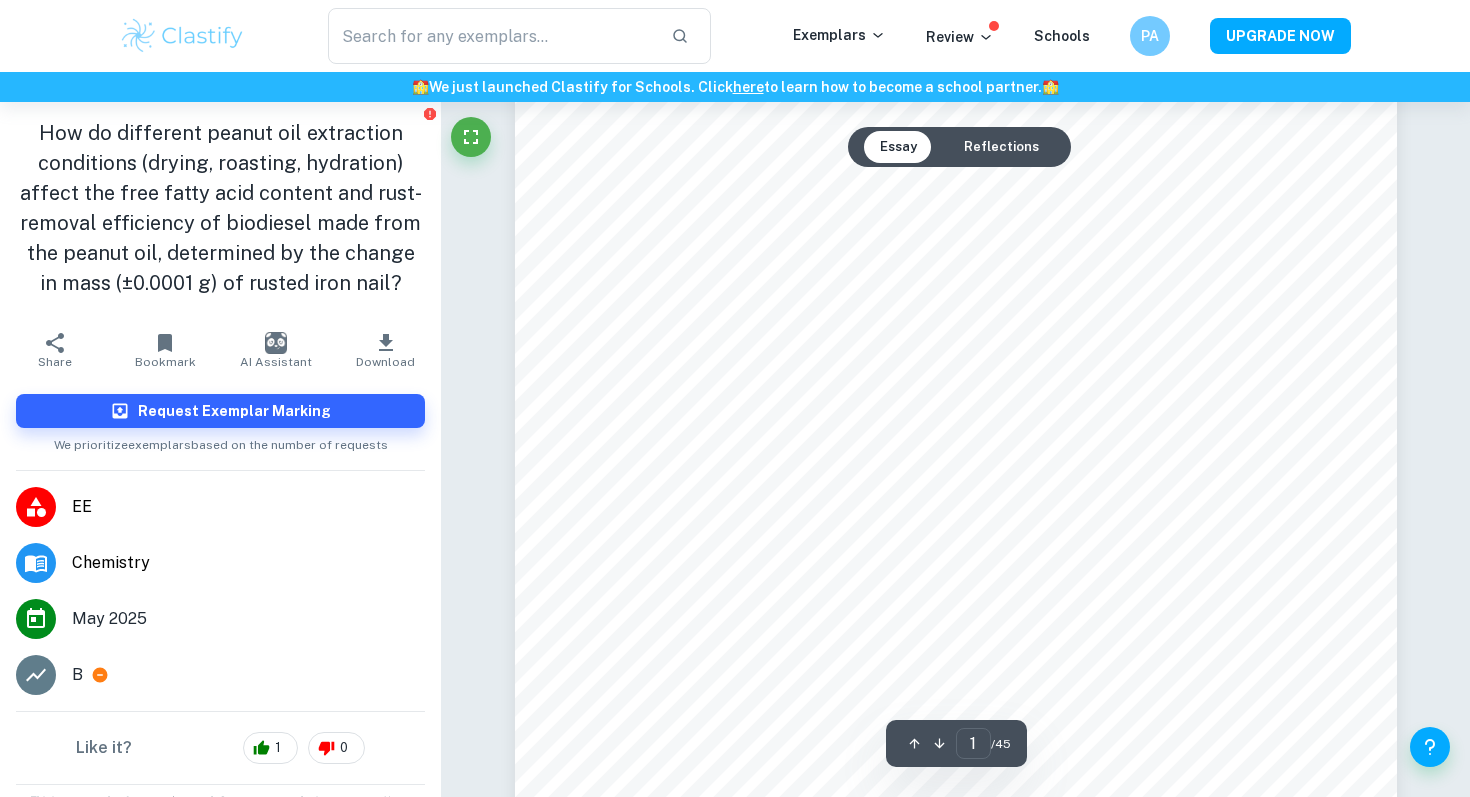 scroll, scrollTop: 325, scrollLeft: 0, axis: vertical 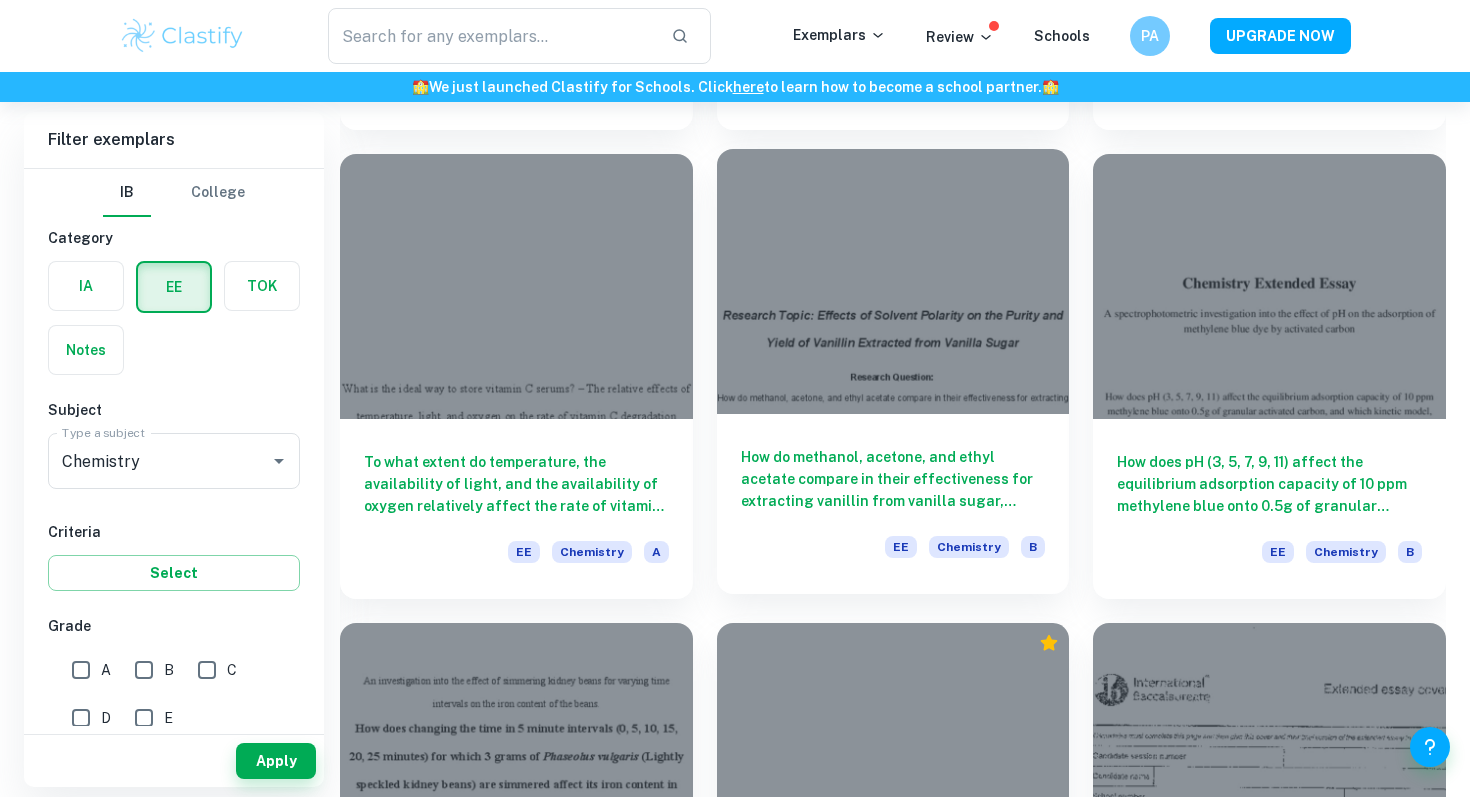 click on "How do methanol, acetone, and ethyl acetate compare in their effectiveness for extracting vanillin from vanilla sugar, based on the purity of the crystals assessed through melting points and TLC analysis?" at bounding box center [893, 479] 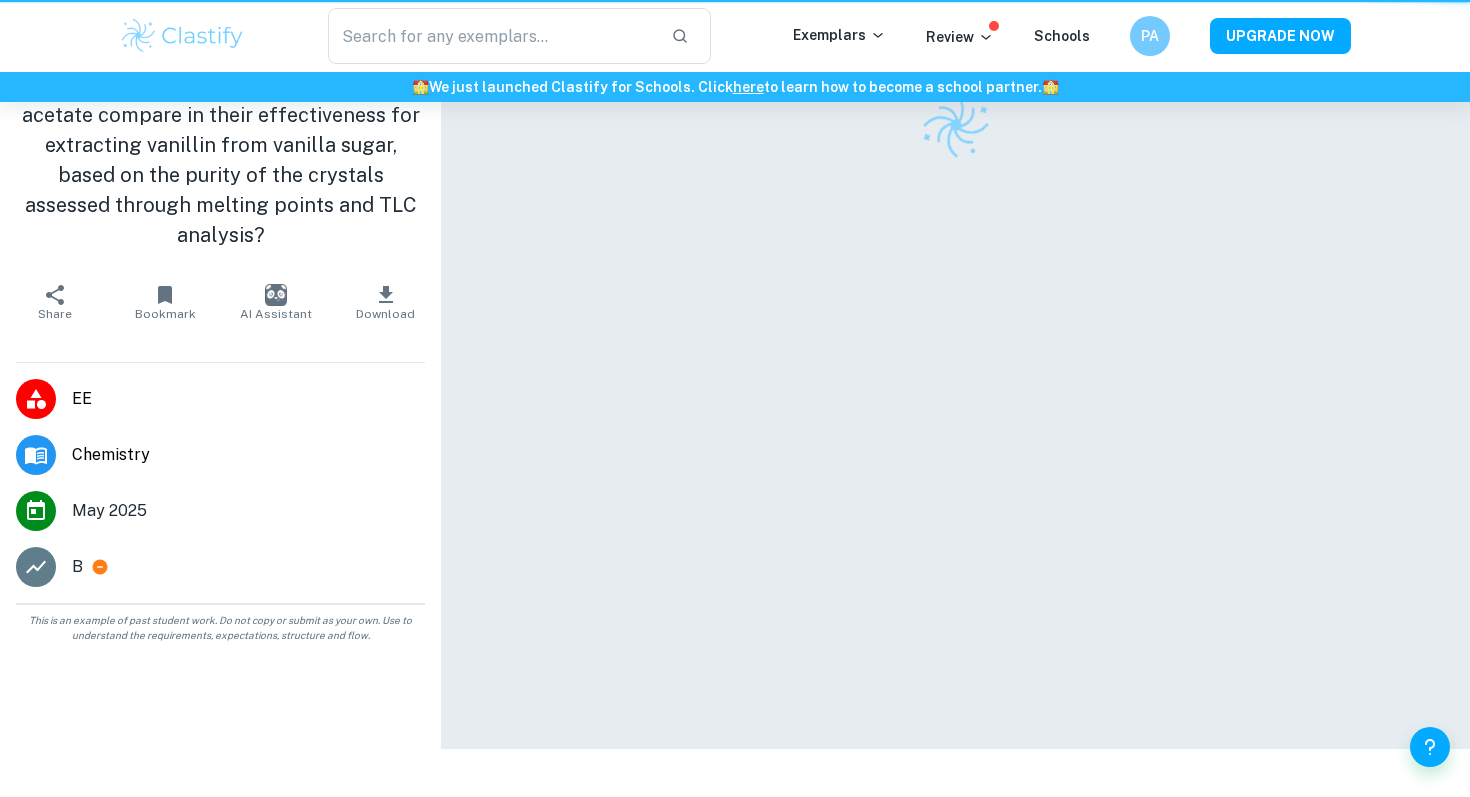 scroll, scrollTop: 0, scrollLeft: 0, axis: both 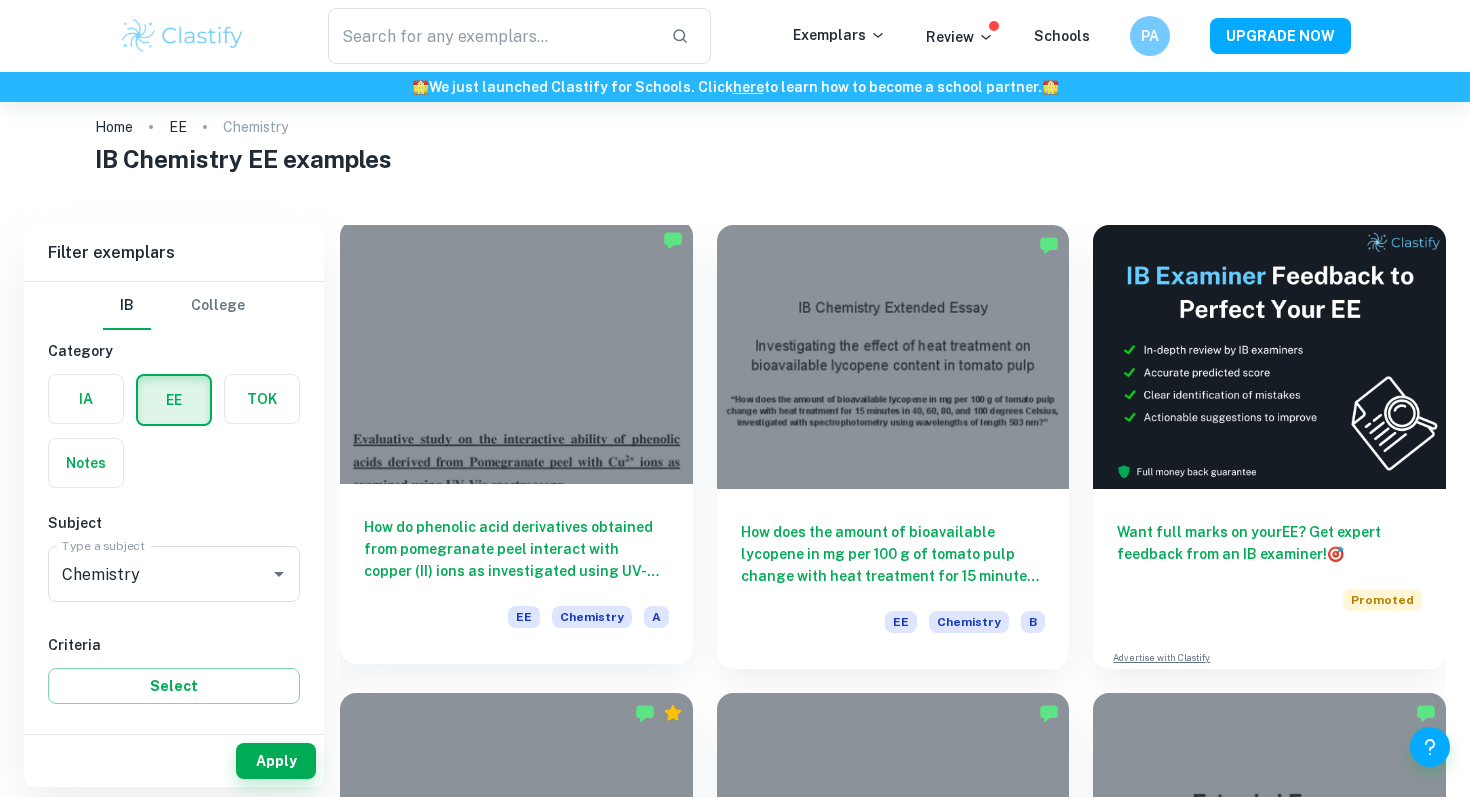 click at bounding box center (516, 352) 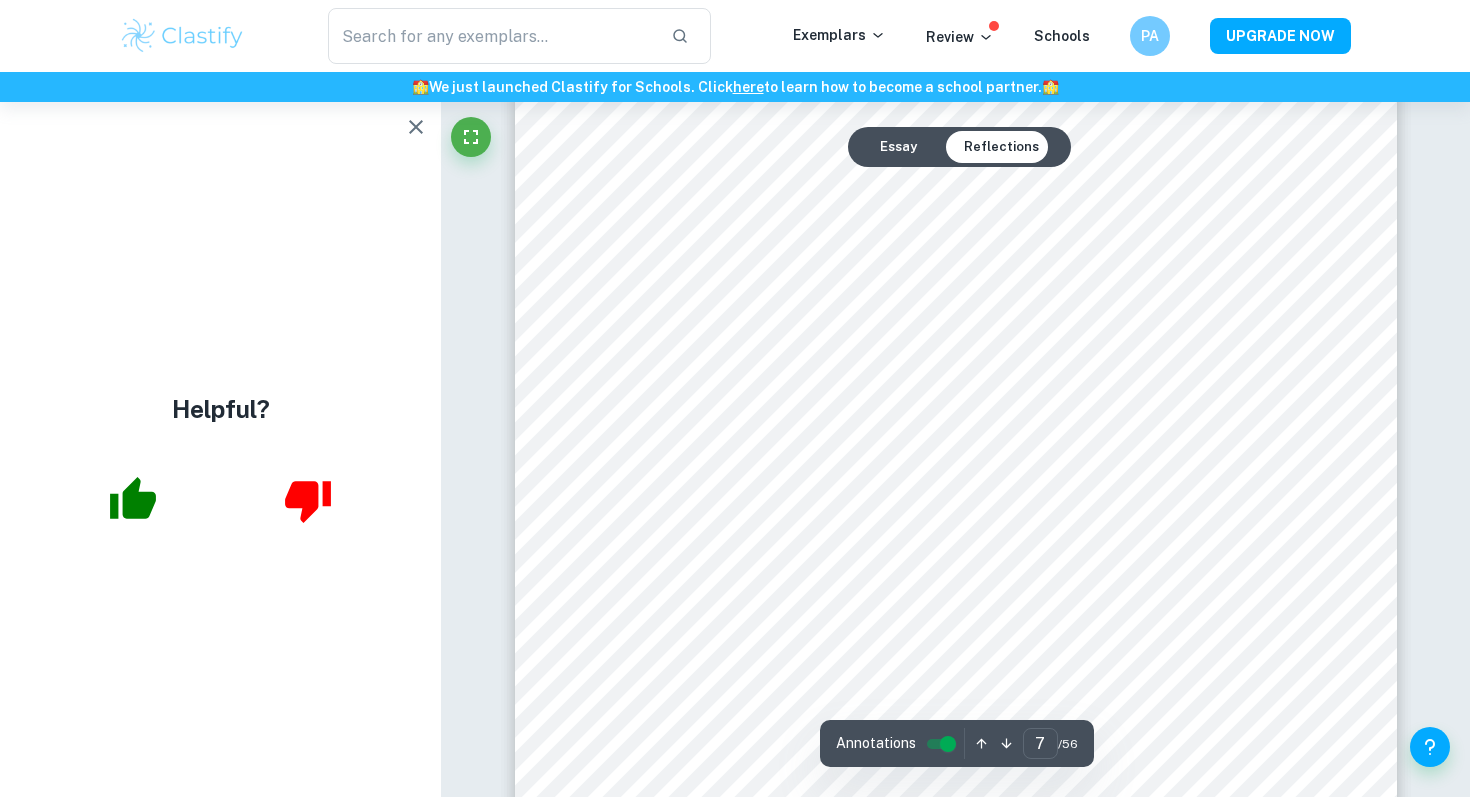 scroll, scrollTop: 8023, scrollLeft: 0, axis: vertical 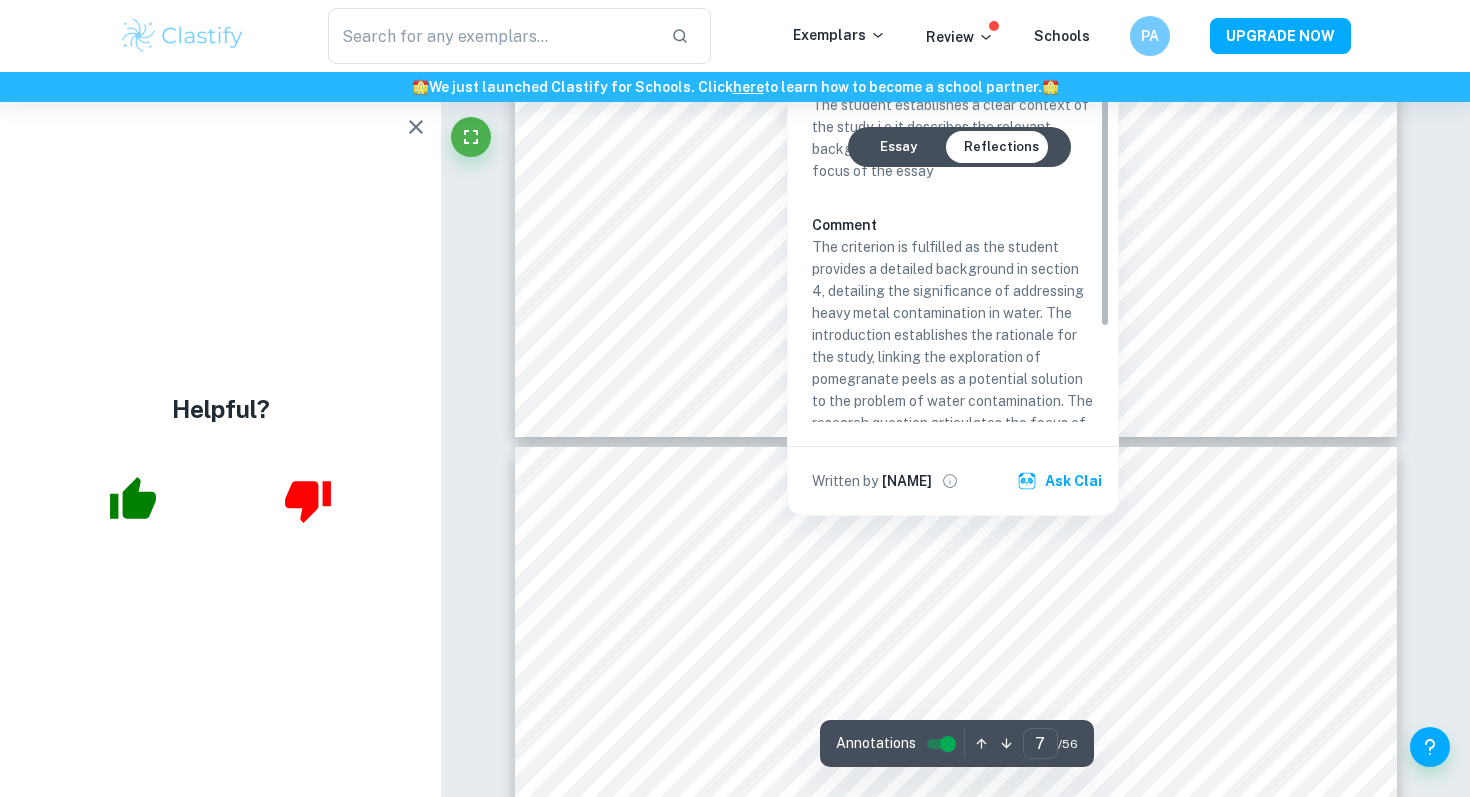 type on "8" 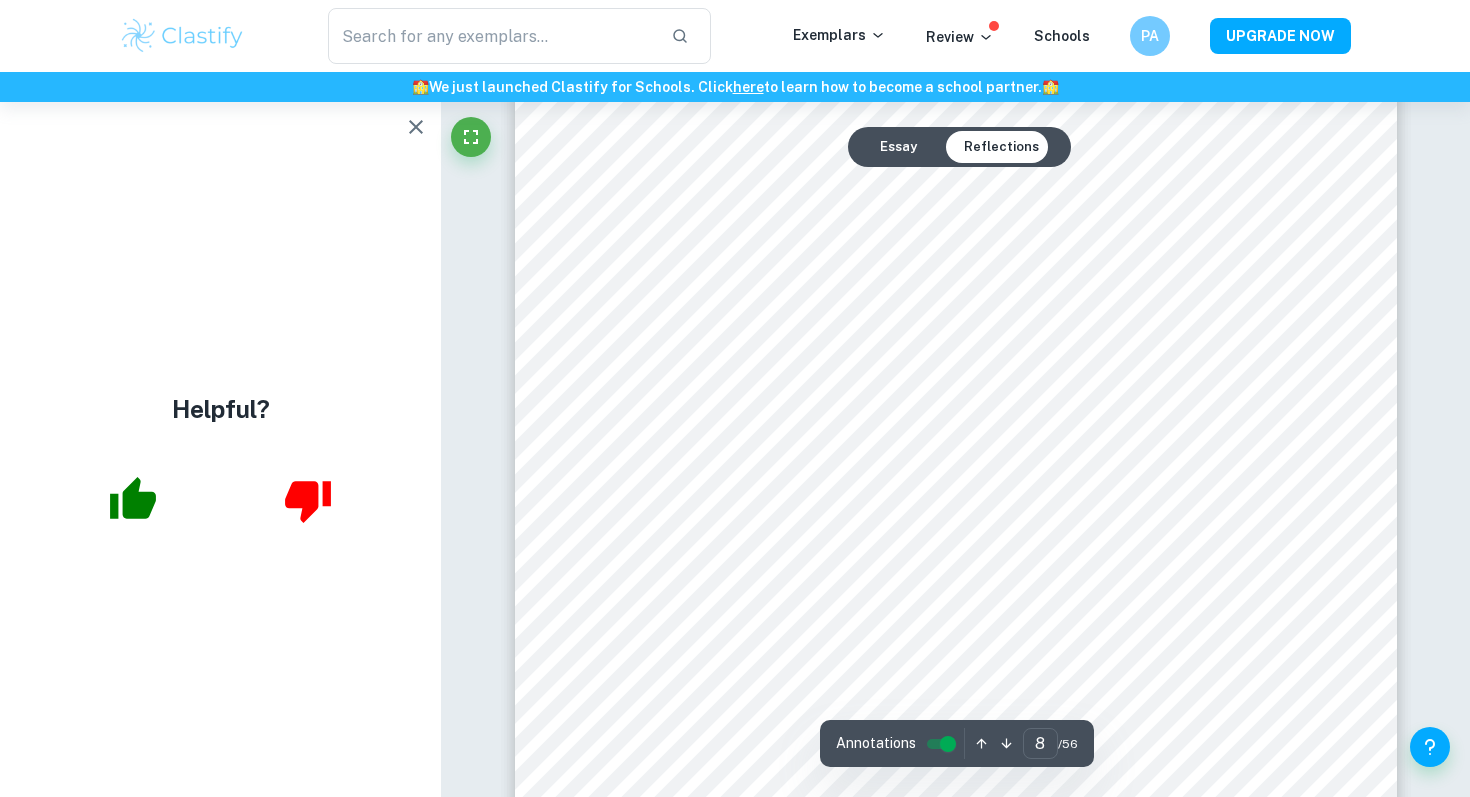 scroll, scrollTop: 9696, scrollLeft: 0, axis: vertical 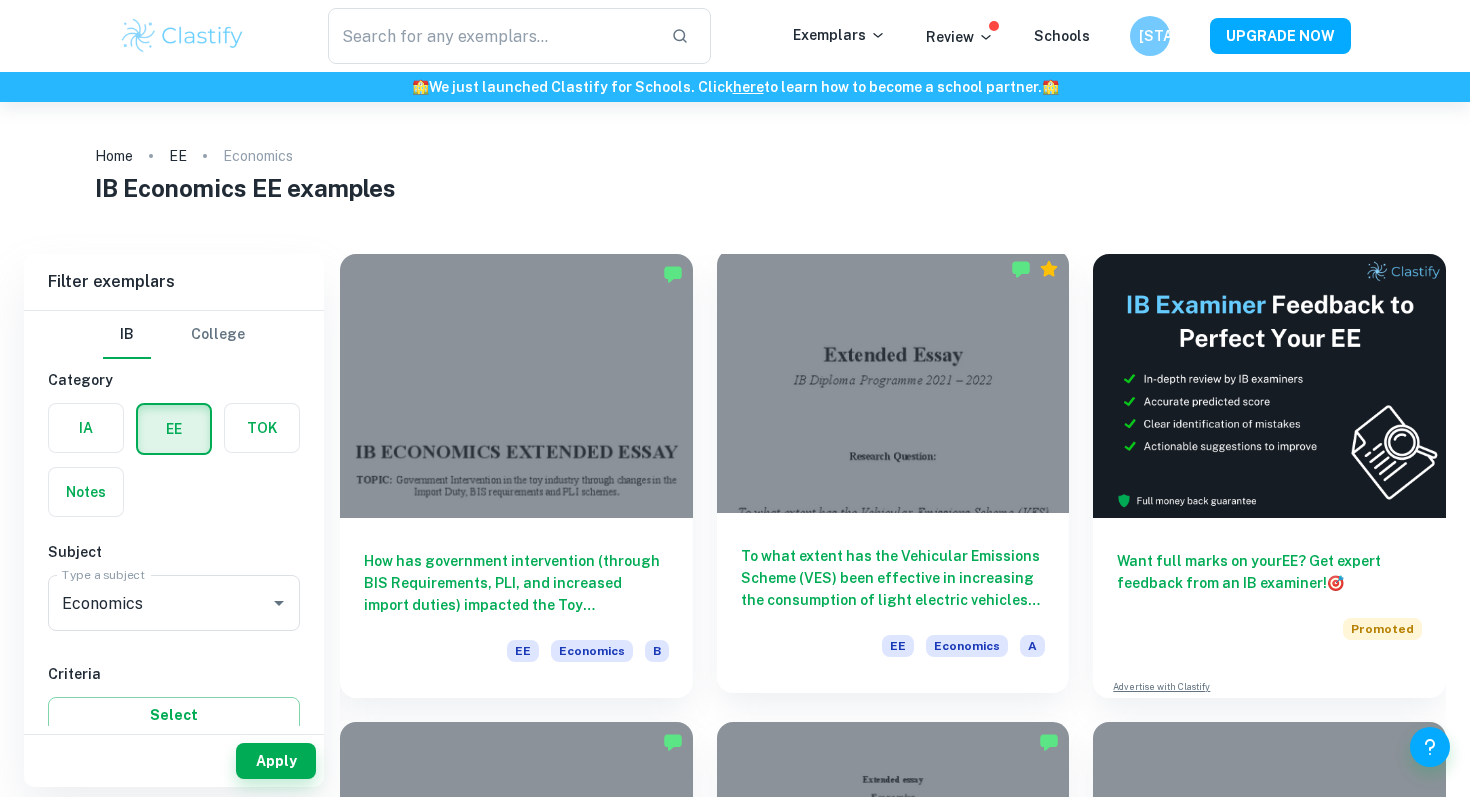 click on "To what extent has the Vehicular Emissions Scheme (VES) been effective in increasing the consumption of light electric vehicles between 2018 and 2020 in Singapore? EE Economics A" at bounding box center [893, 603] 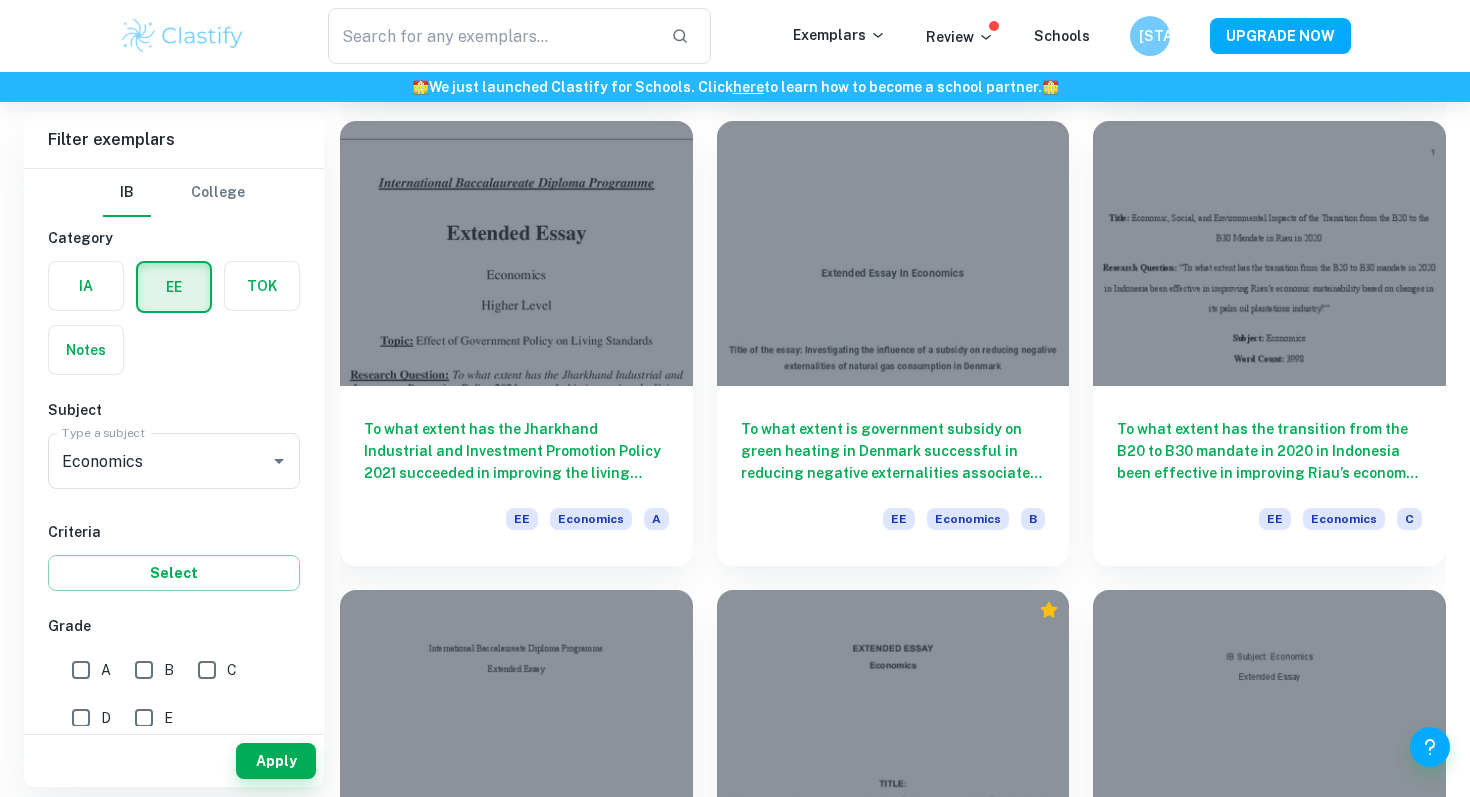 scroll, scrollTop: 1603, scrollLeft: 0, axis: vertical 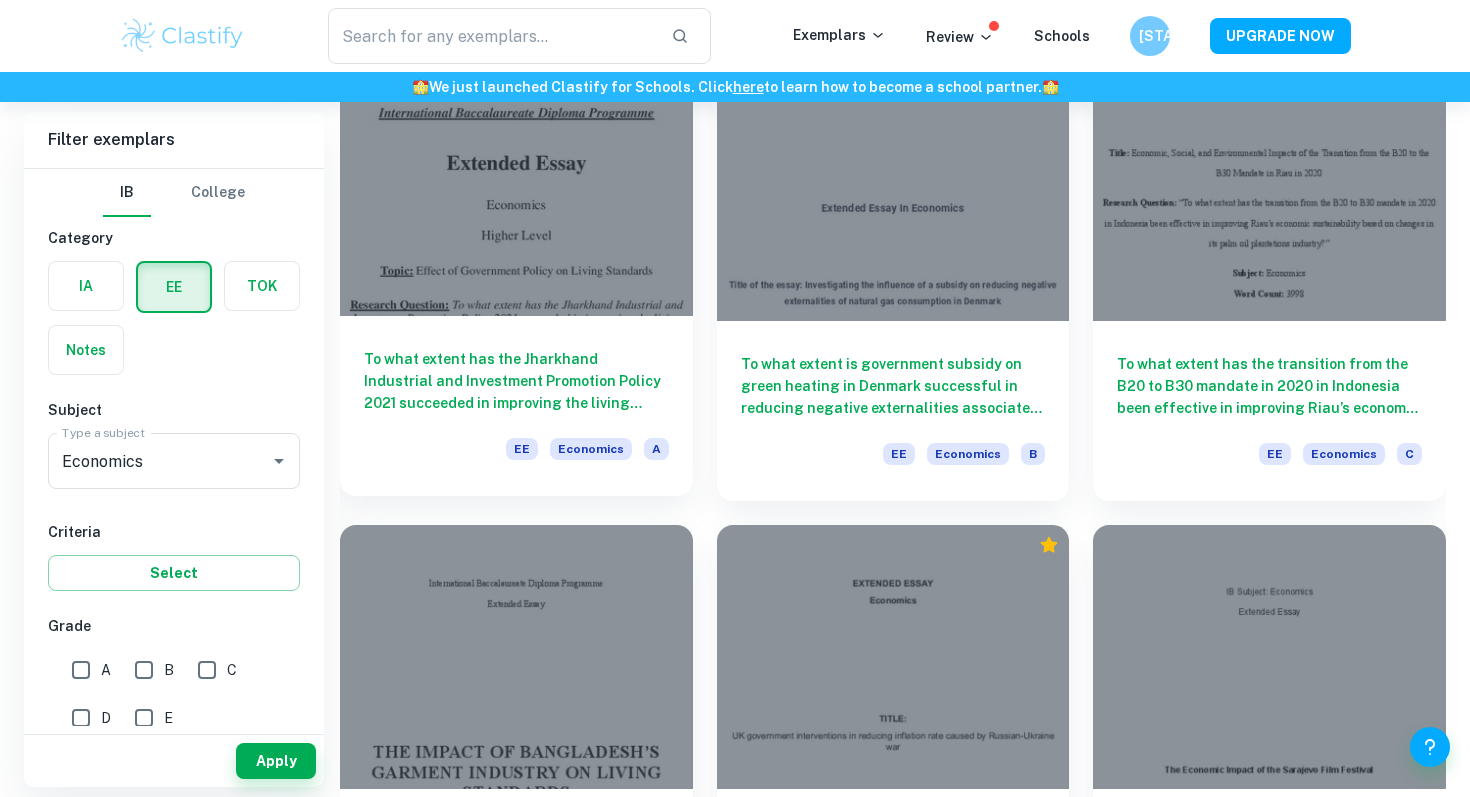 click on "To what extent has the Jharkhand Industrial and  Investment Promotion Policy 2021 succeeded in improving the living  standards of residents of Kanke Block in the Ranchi district of  Jharkhand?" at bounding box center [516, 381] 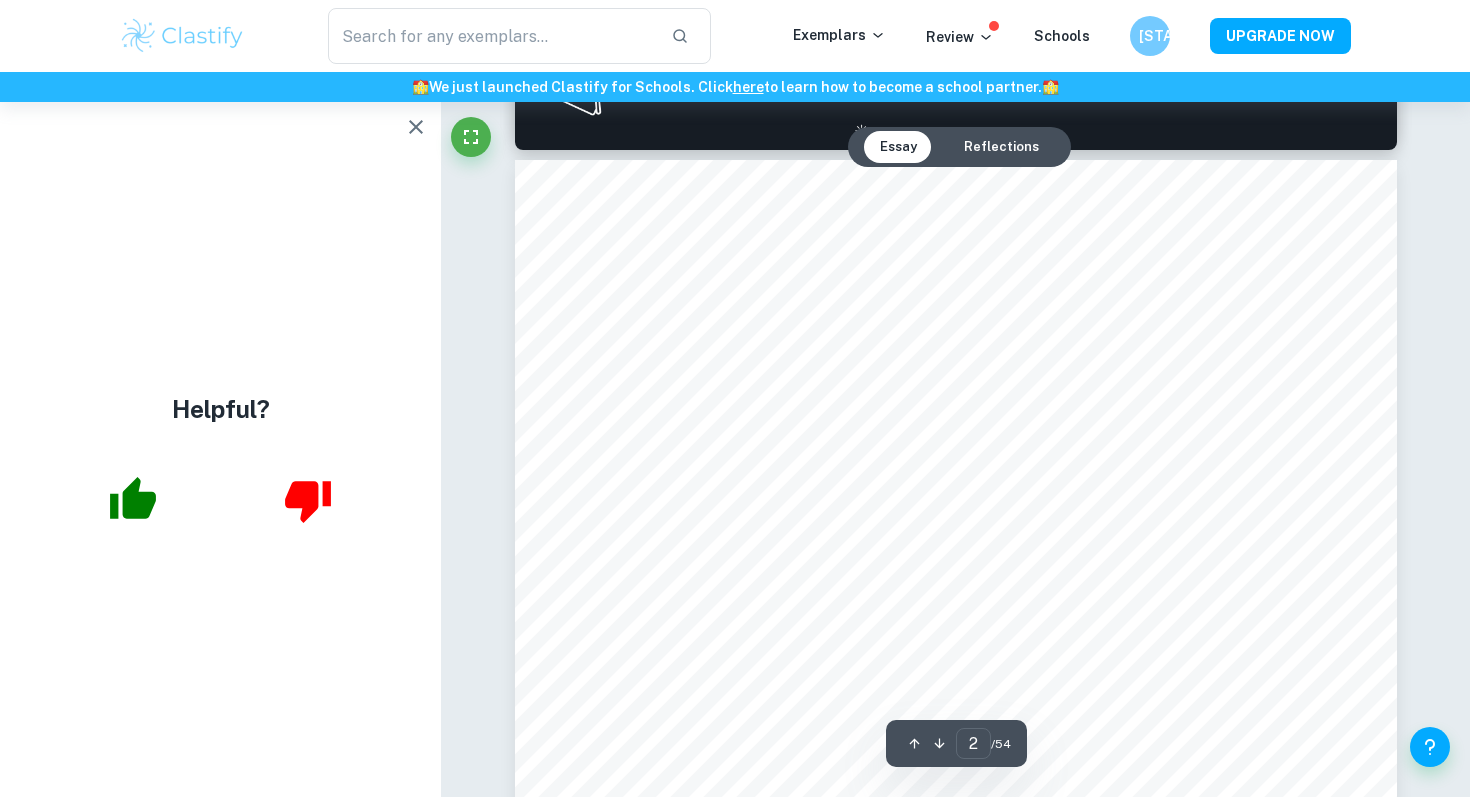 scroll, scrollTop: 1438, scrollLeft: 0, axis: vertical 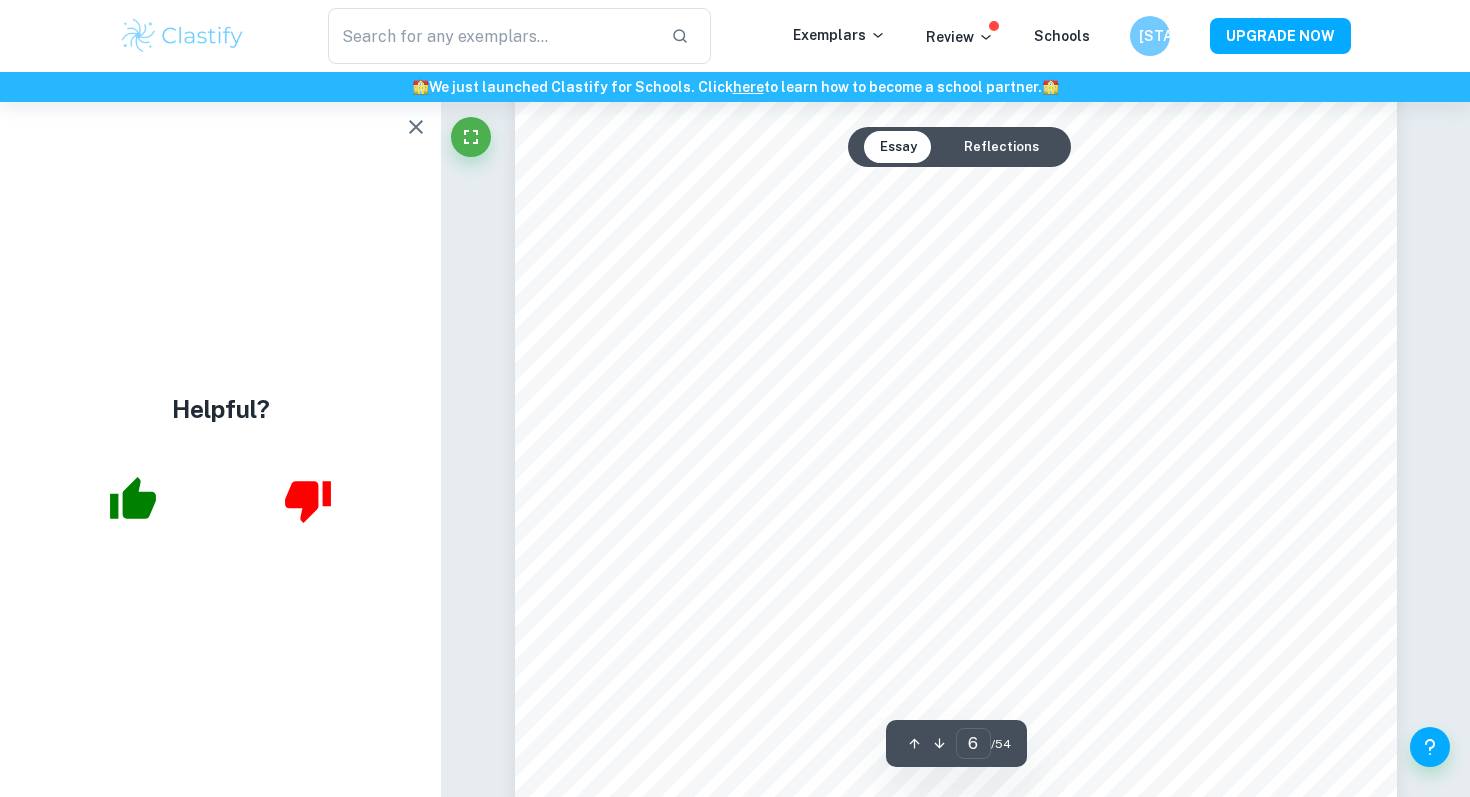 type on "7" 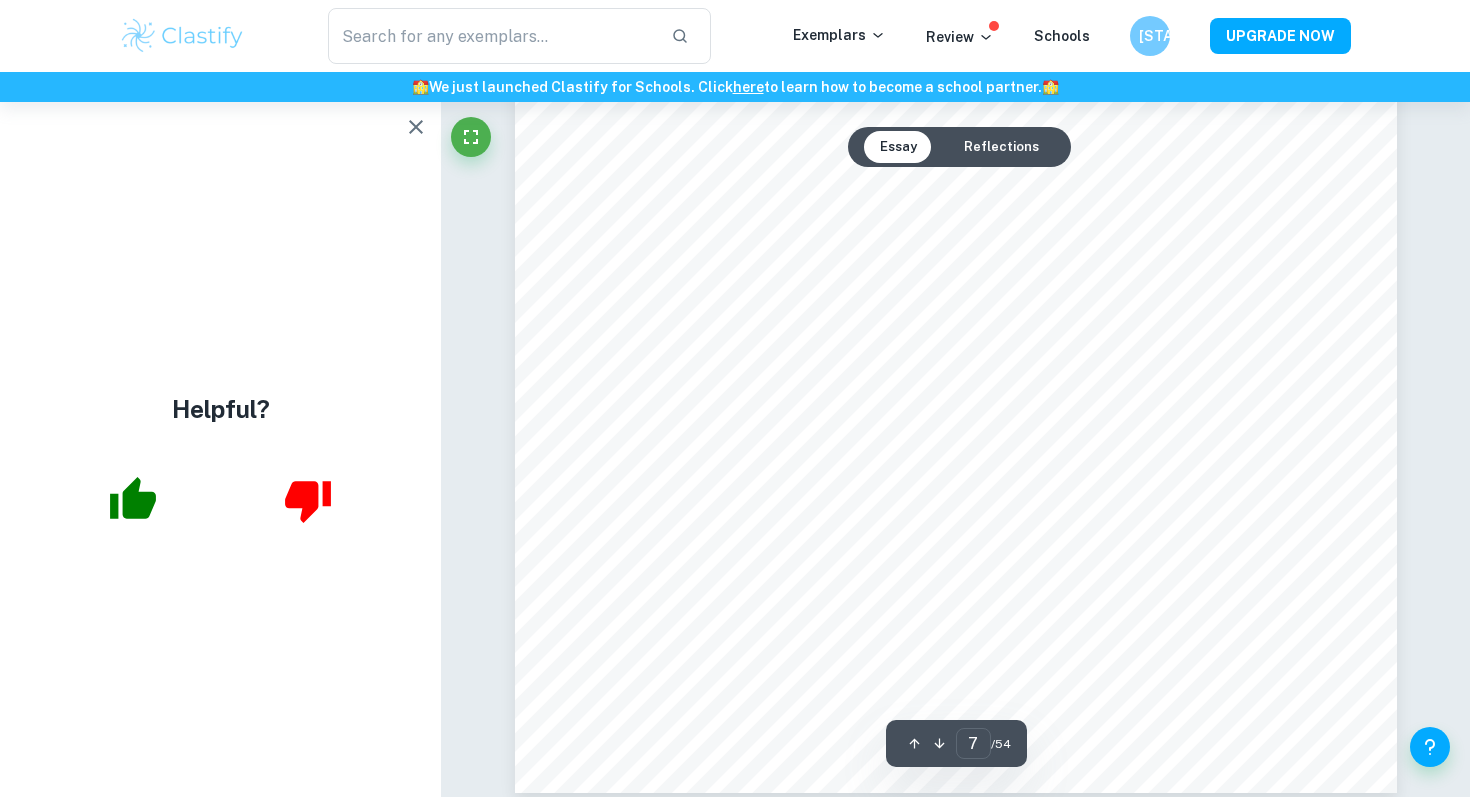 scroll, scrollTop: 8411, scrollLeft: 0, axis: vertical 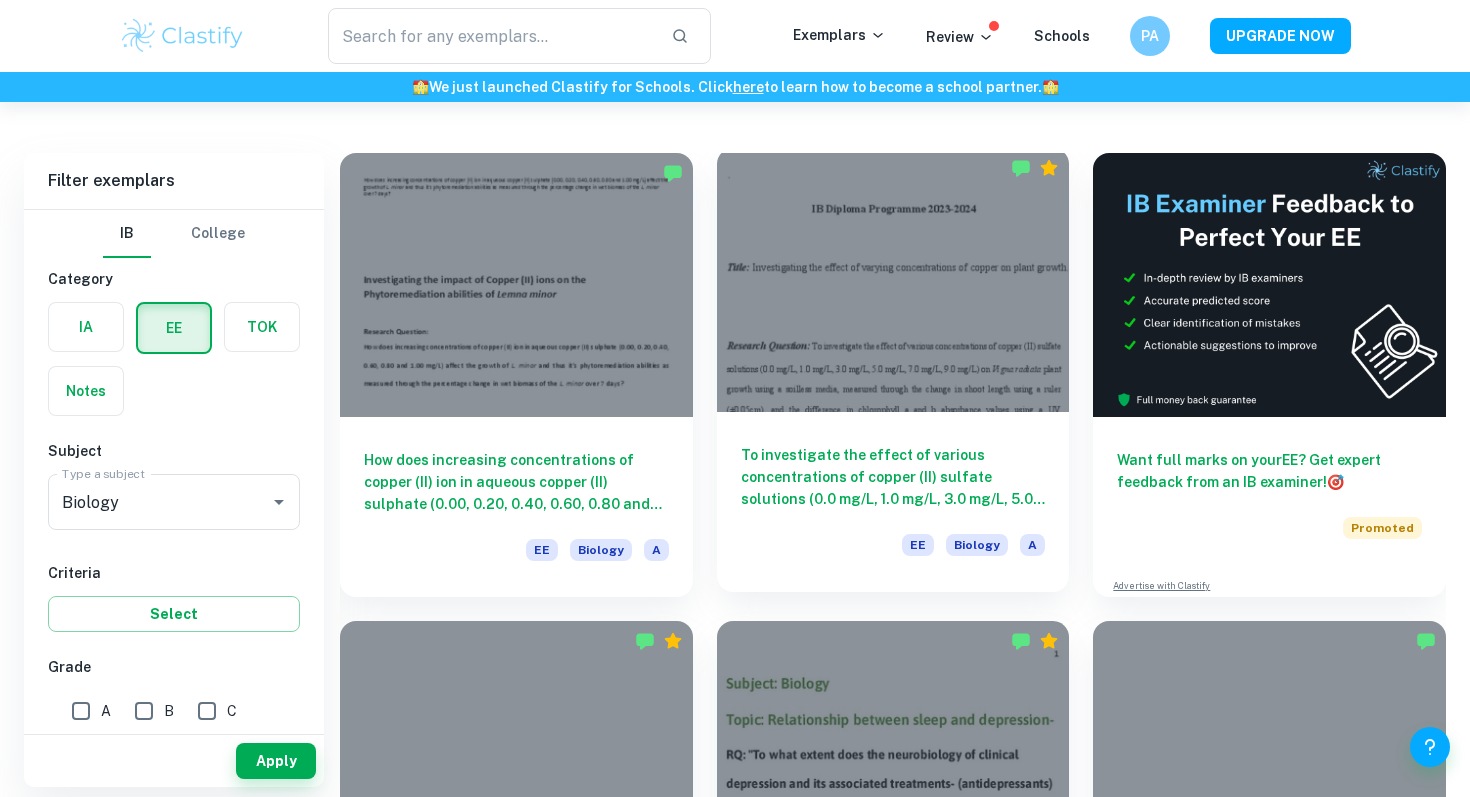 click at bounding box center [893, 280] 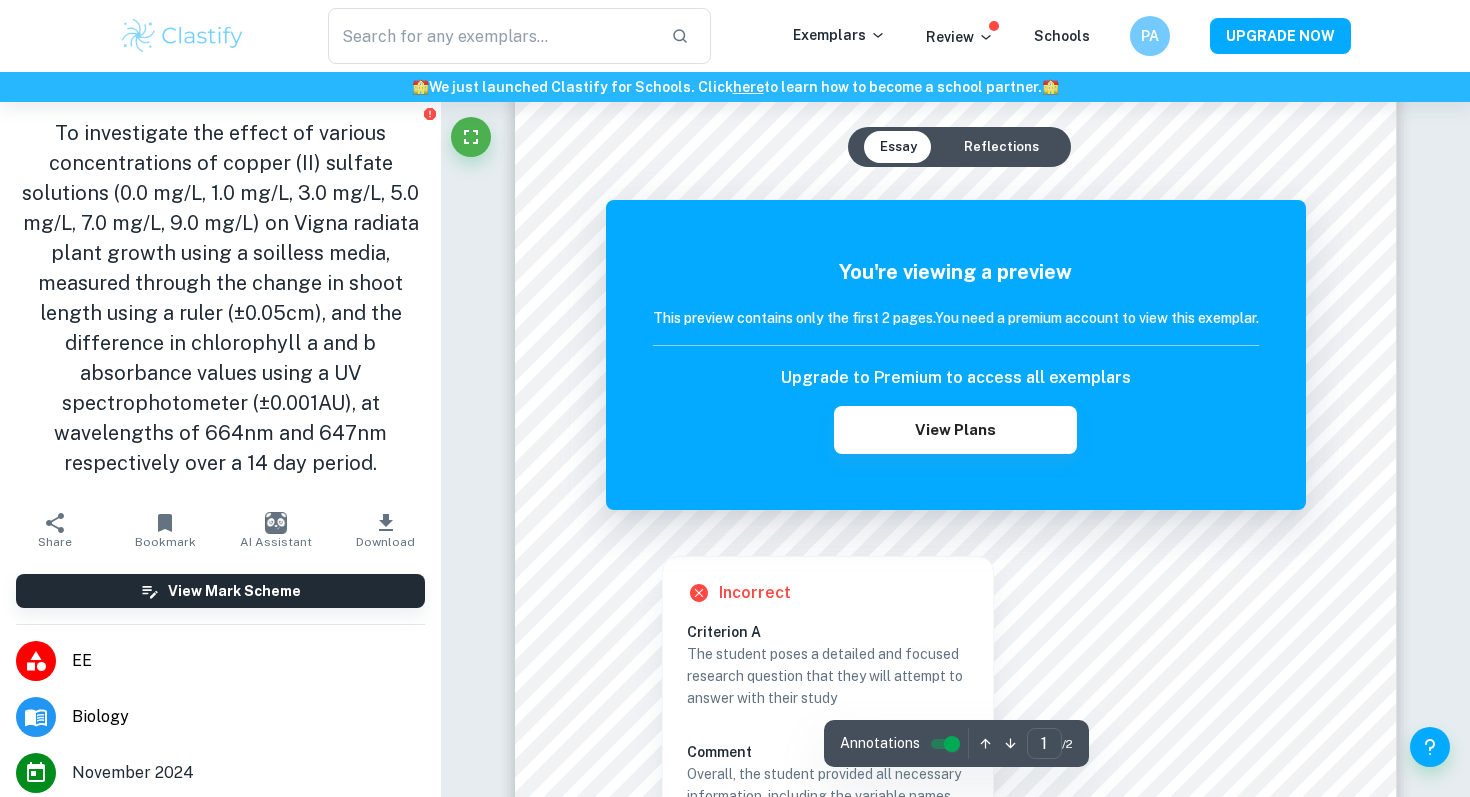 scroll, scrollTop: 0, scrollLeft: 0, axis: both 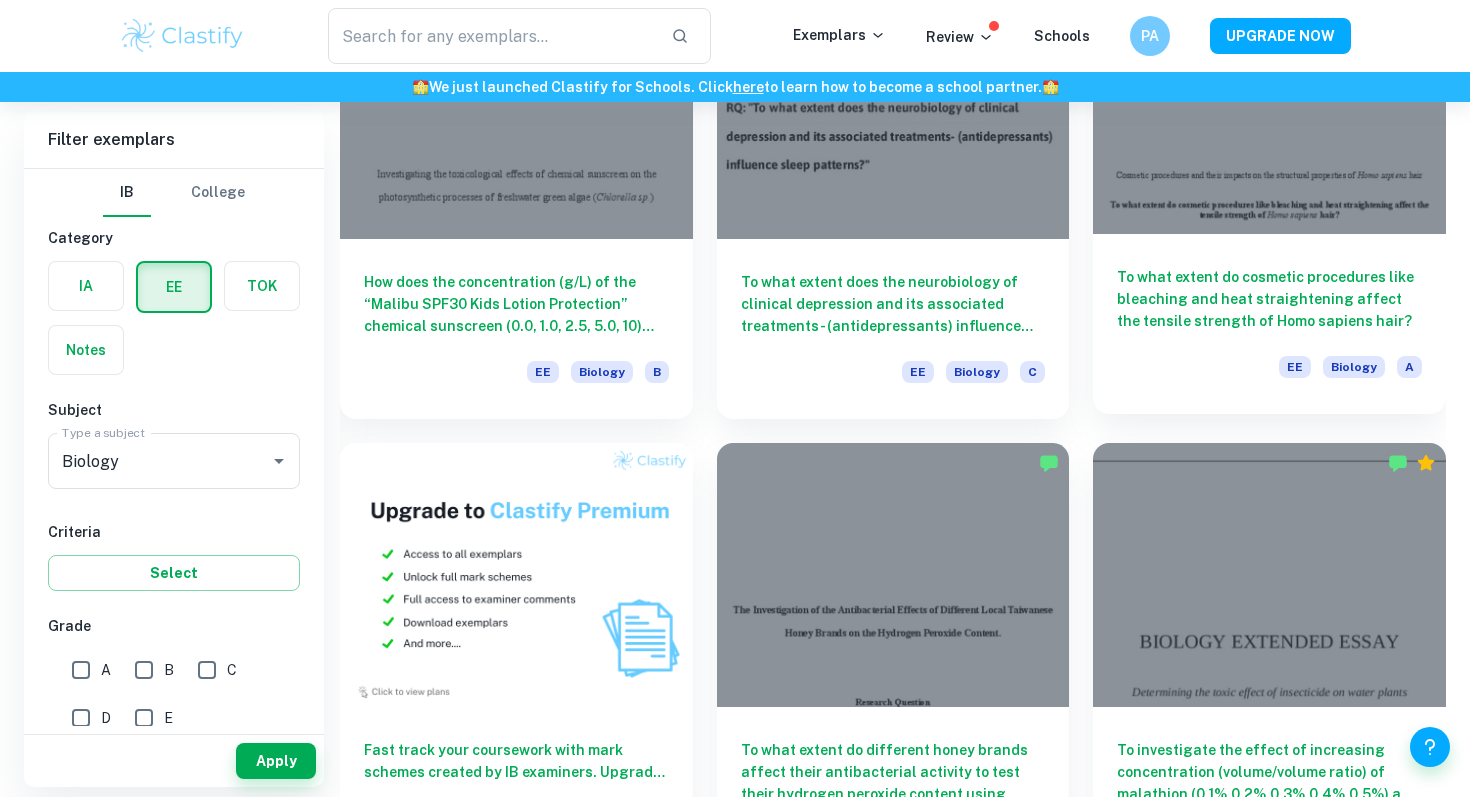 click on "To what extent do cosmetic procedures like bleaching and heat straightening affect the tensile strength of Homo sapiens hair?" at bounding box center [1269, 299] 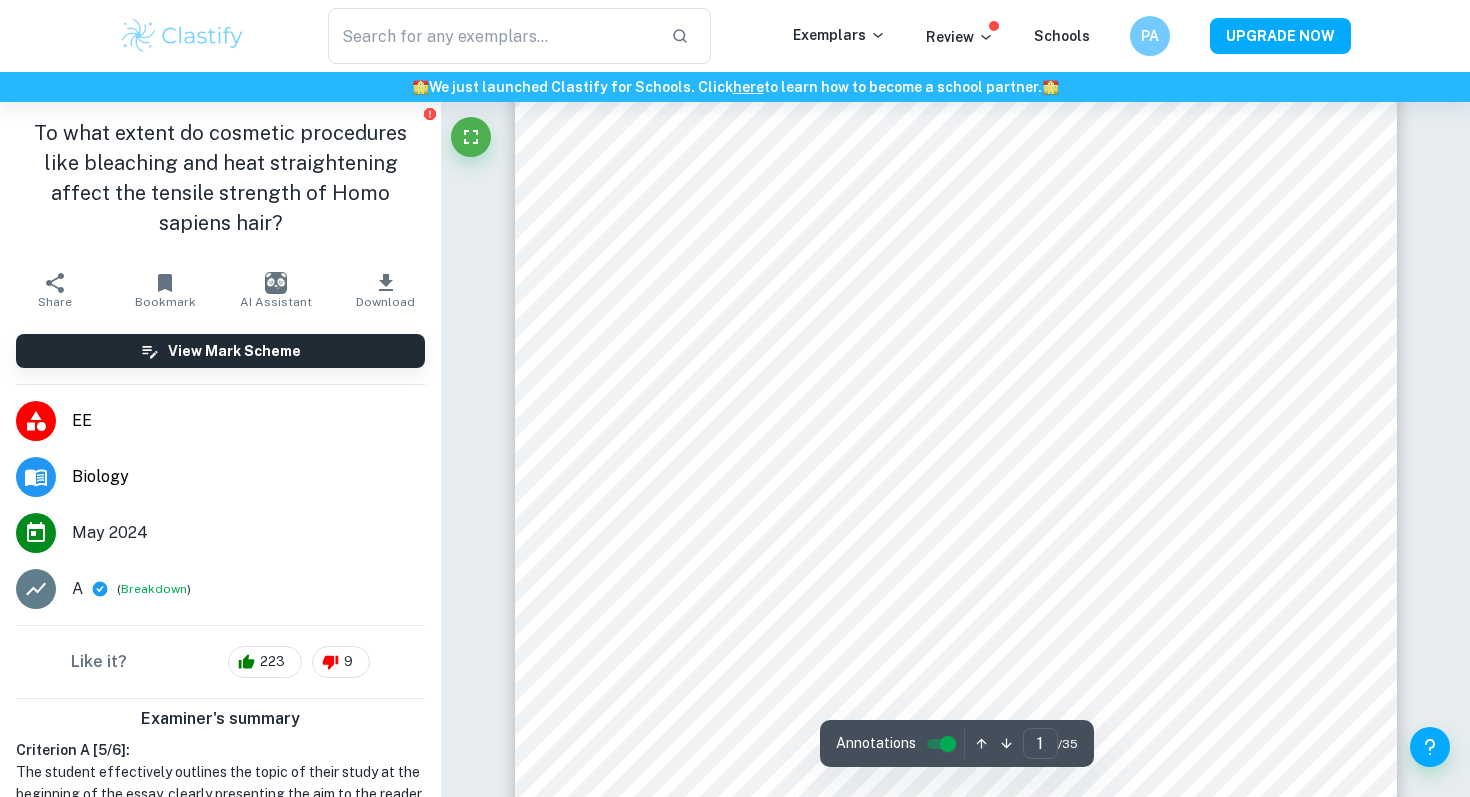 scroll, scrollTop: 392, scrollLeft: 0, axis: vertical 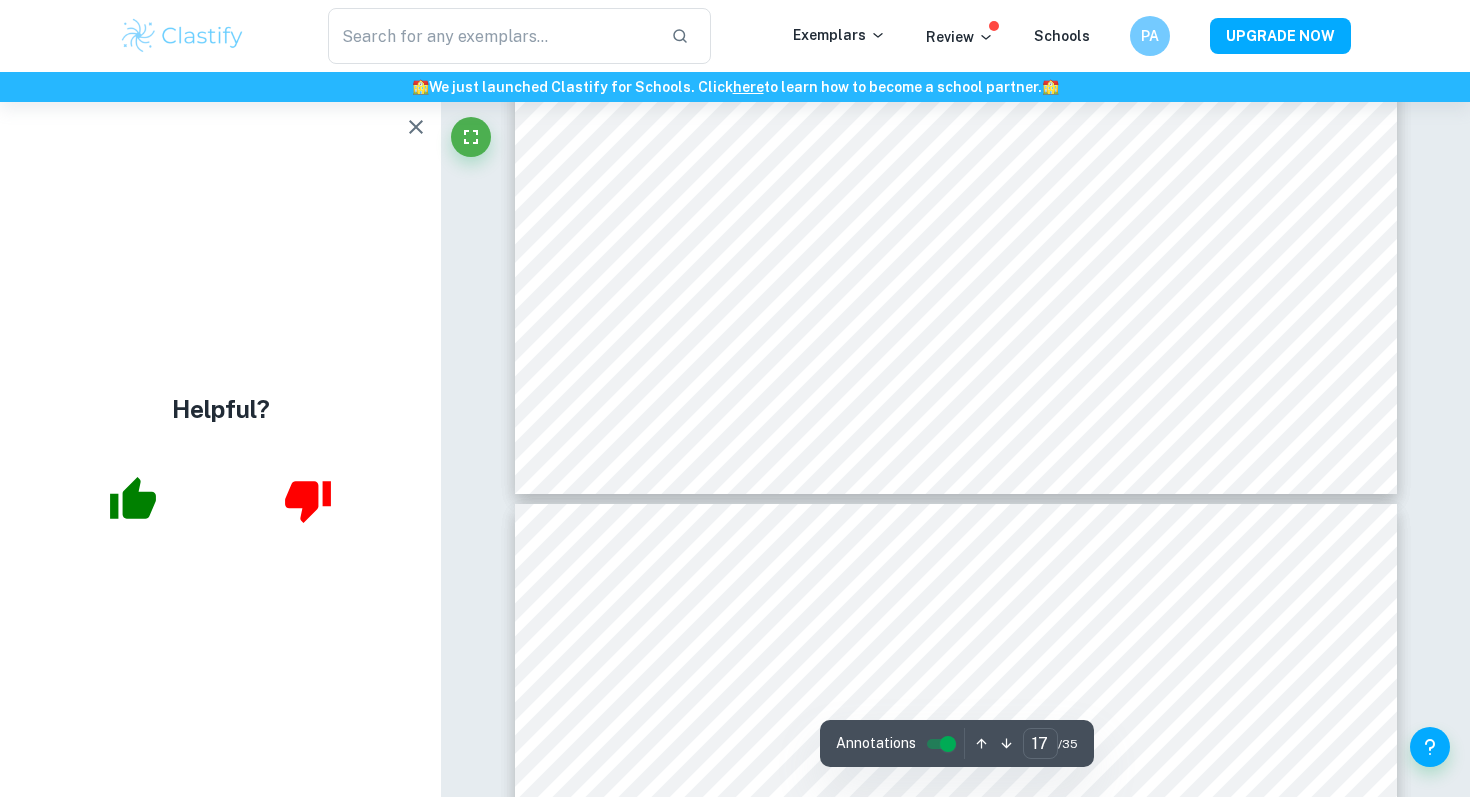 type on "18" 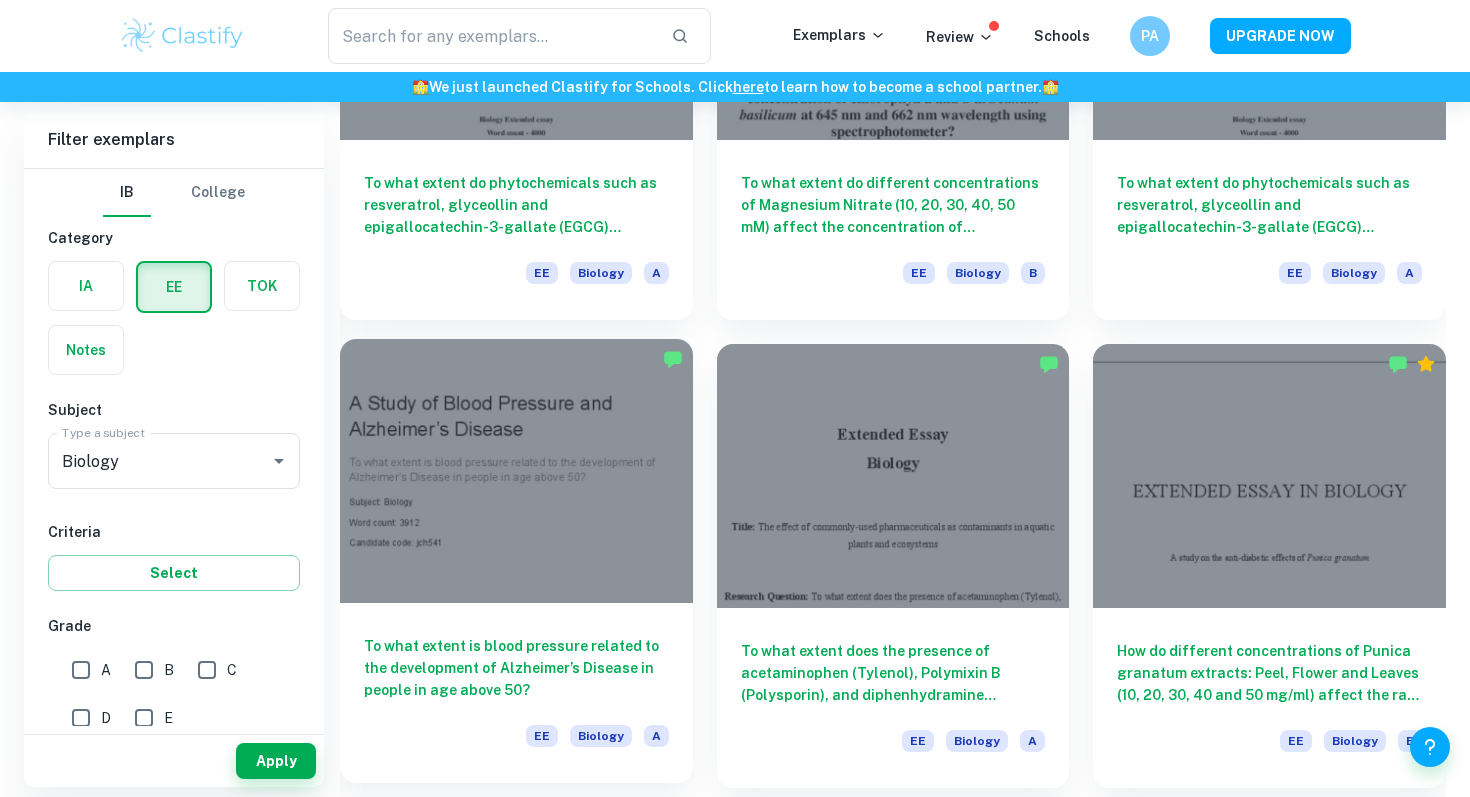 scroll, scrollTop: 1804, scrollLeft: 0, axis: vertical 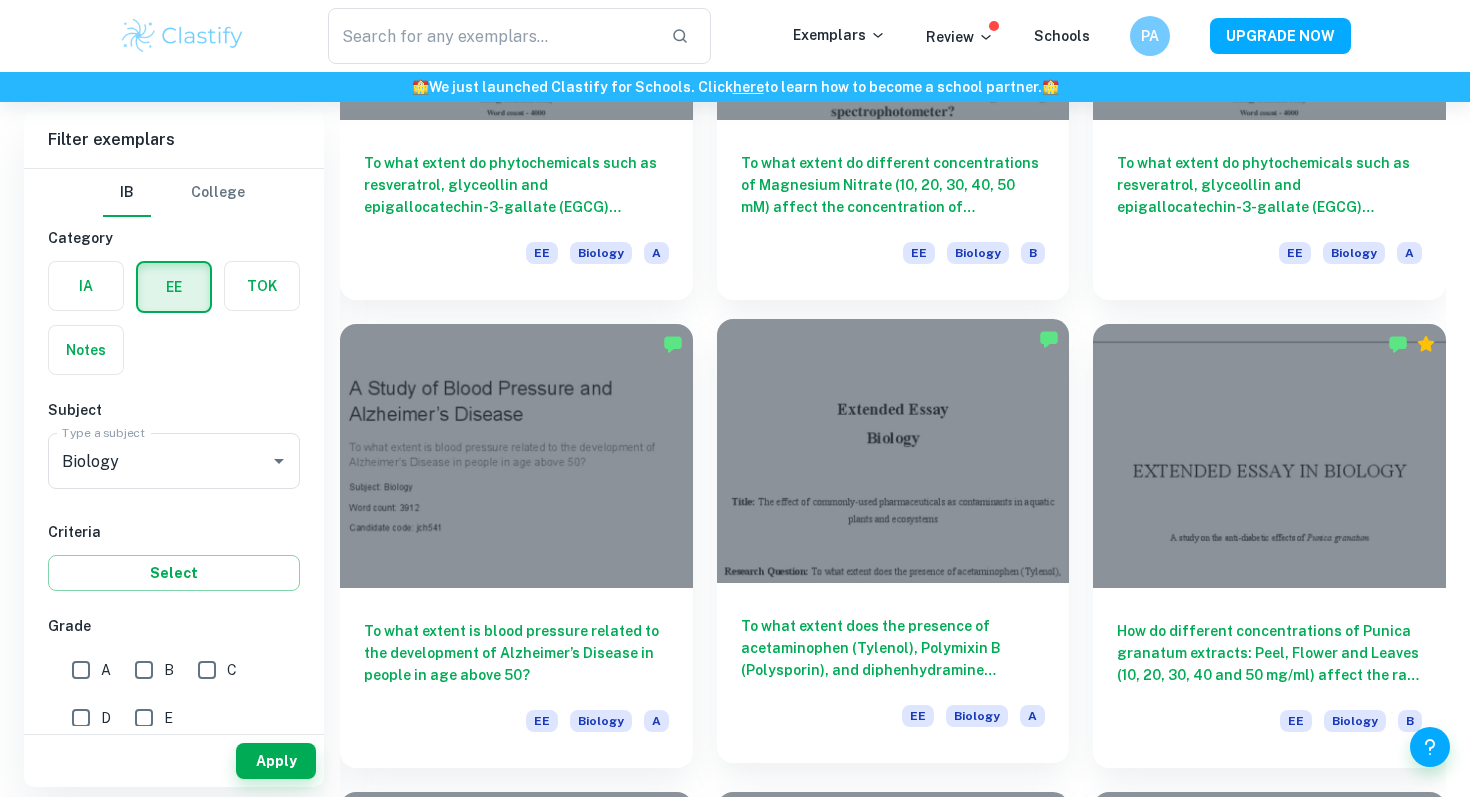 click at bounding box center [893, 451] 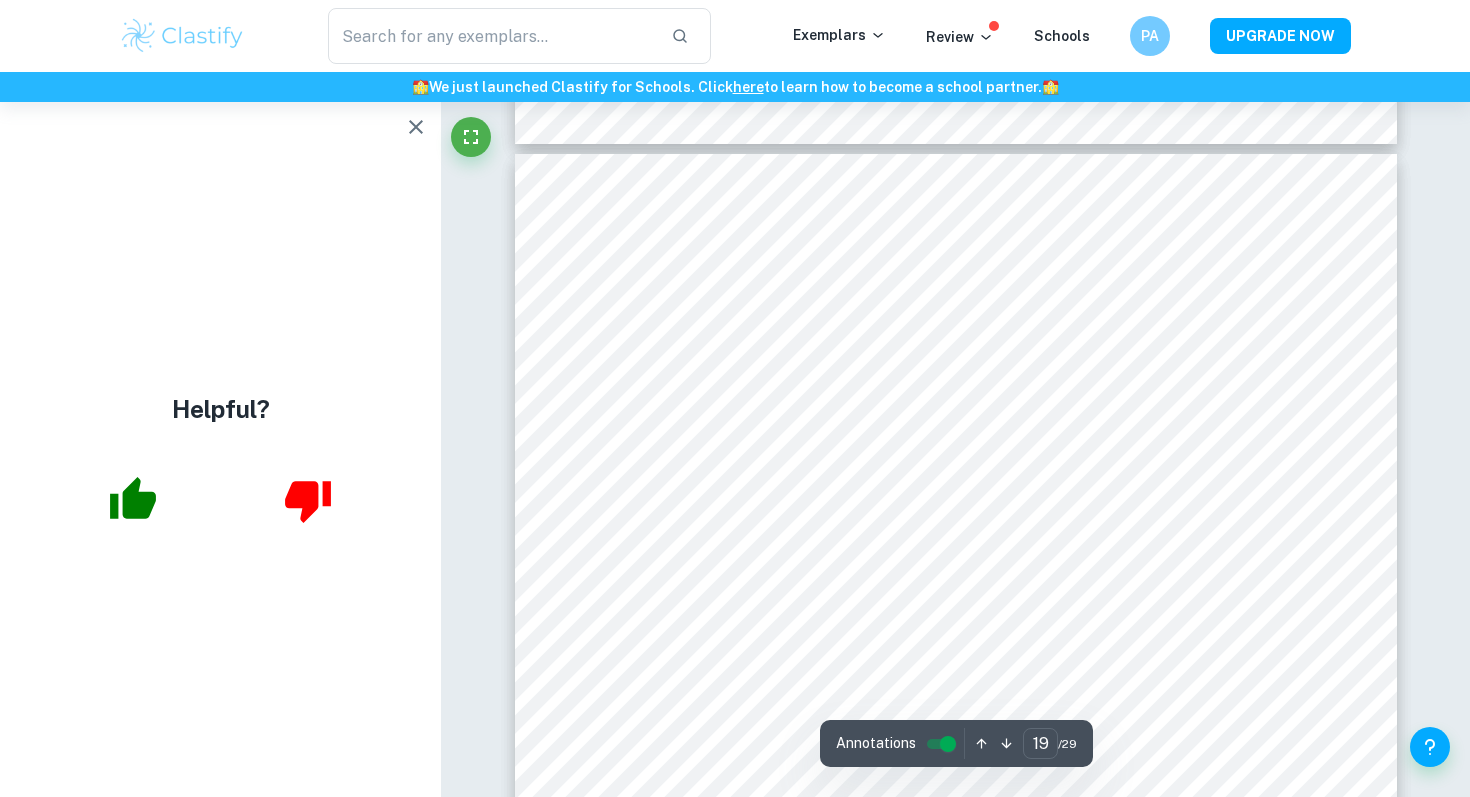 scroll, scrollTop: 21253, scrollLeft: 0, axis: vertical 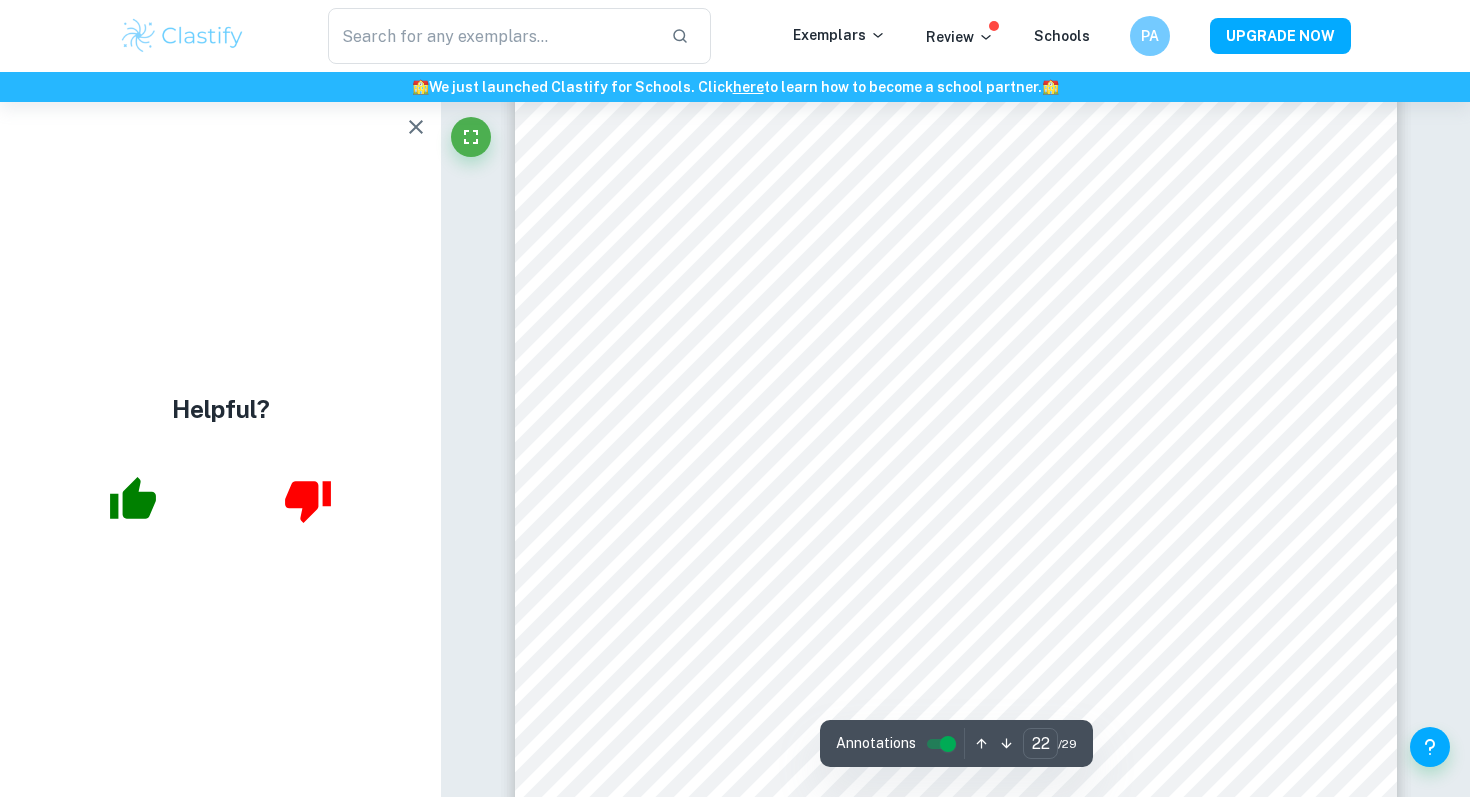 type on "23" 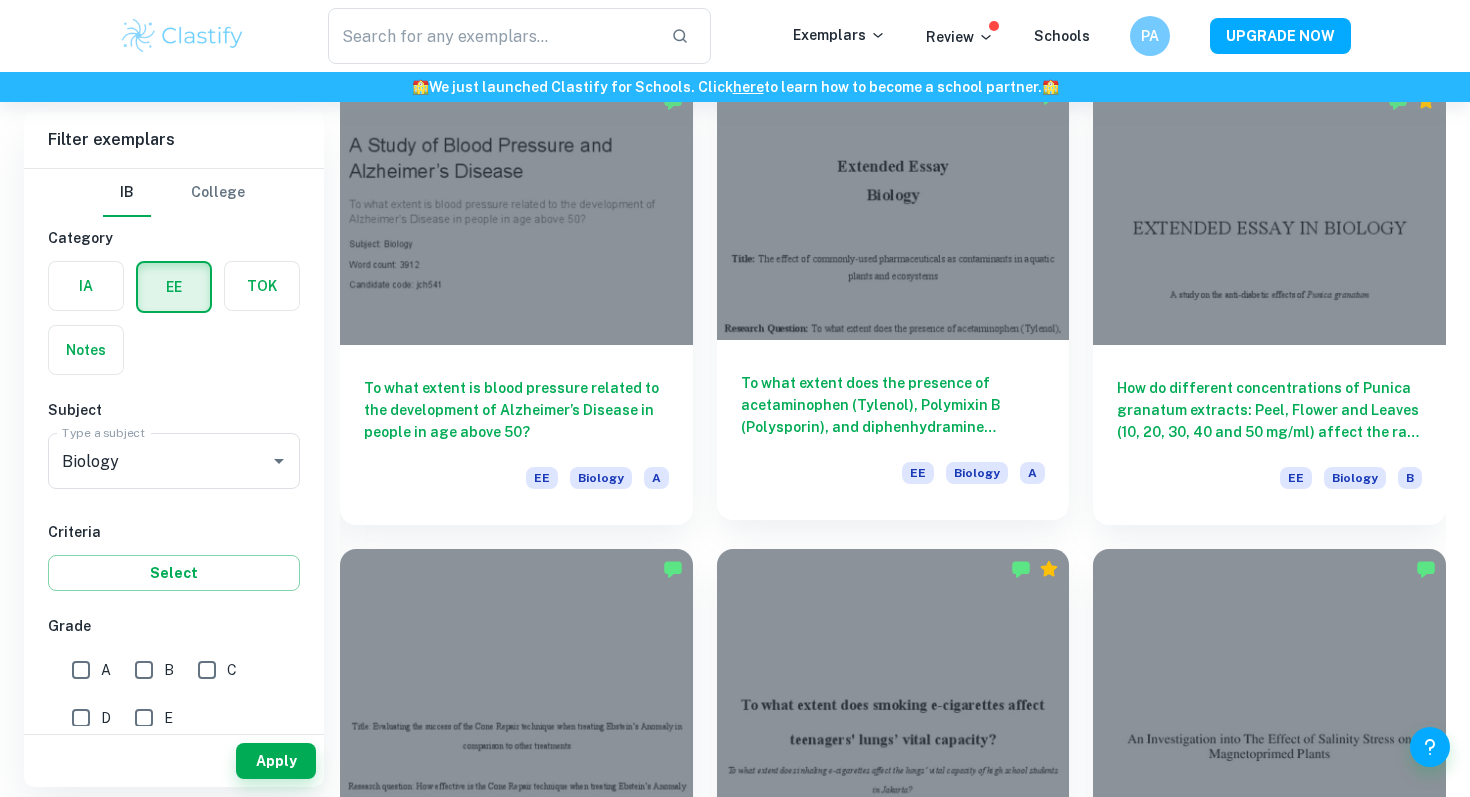 scroll, scrollTop: 2431, scrollLeft: 0, axis: vertical 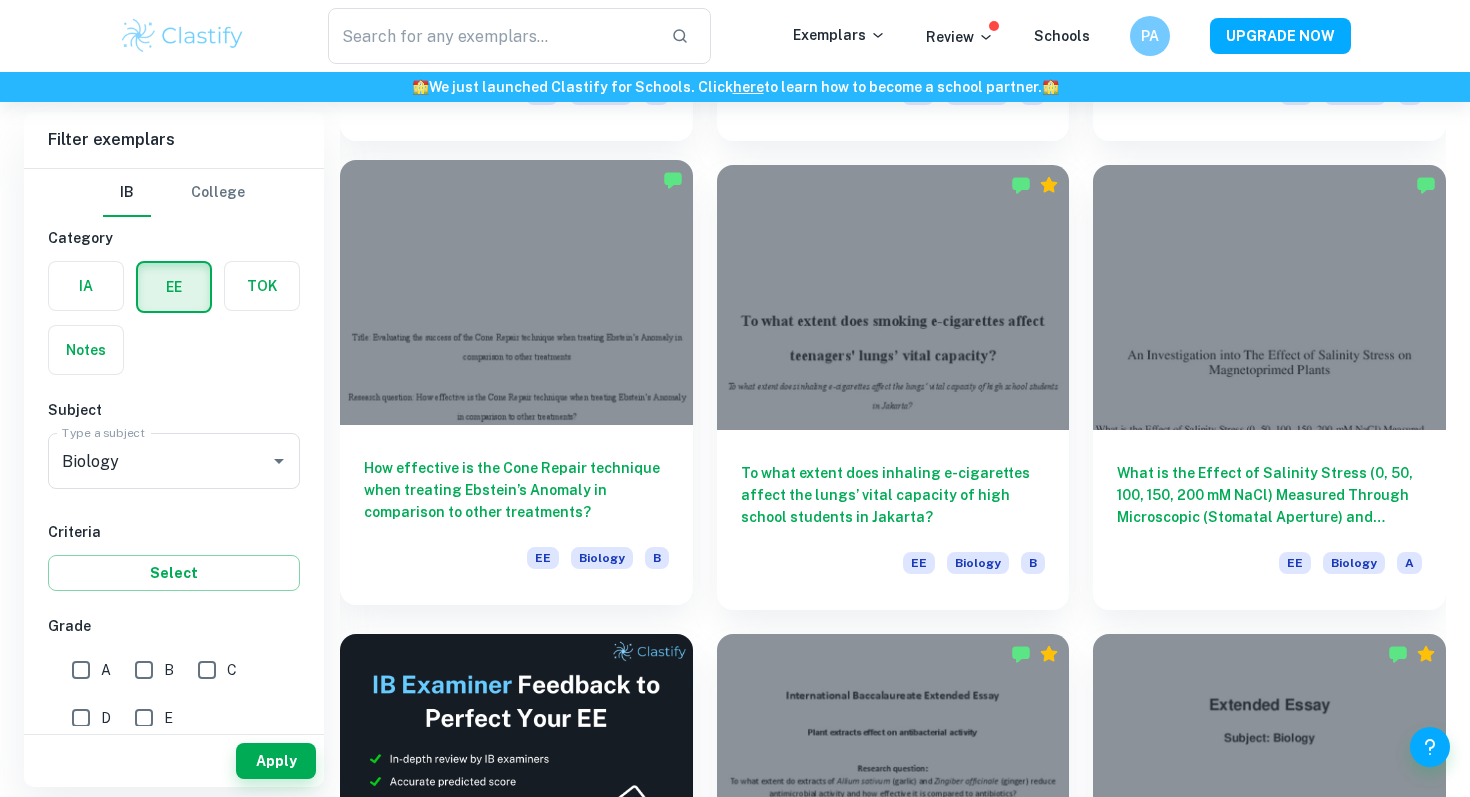 click at bounding box center (516, 292) 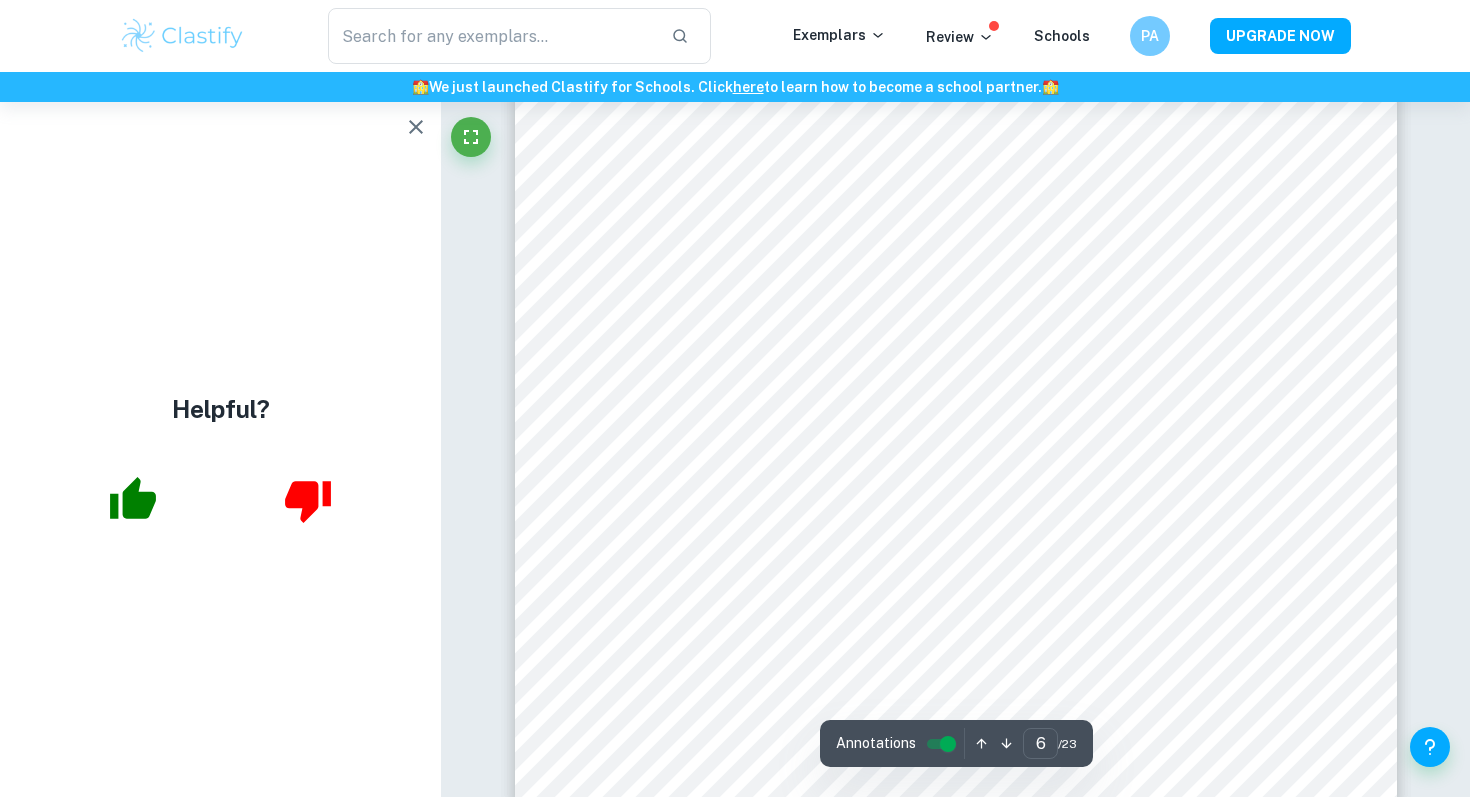 scroll, scrollTop: 6438, scrollLeft: 0, axis: vertical 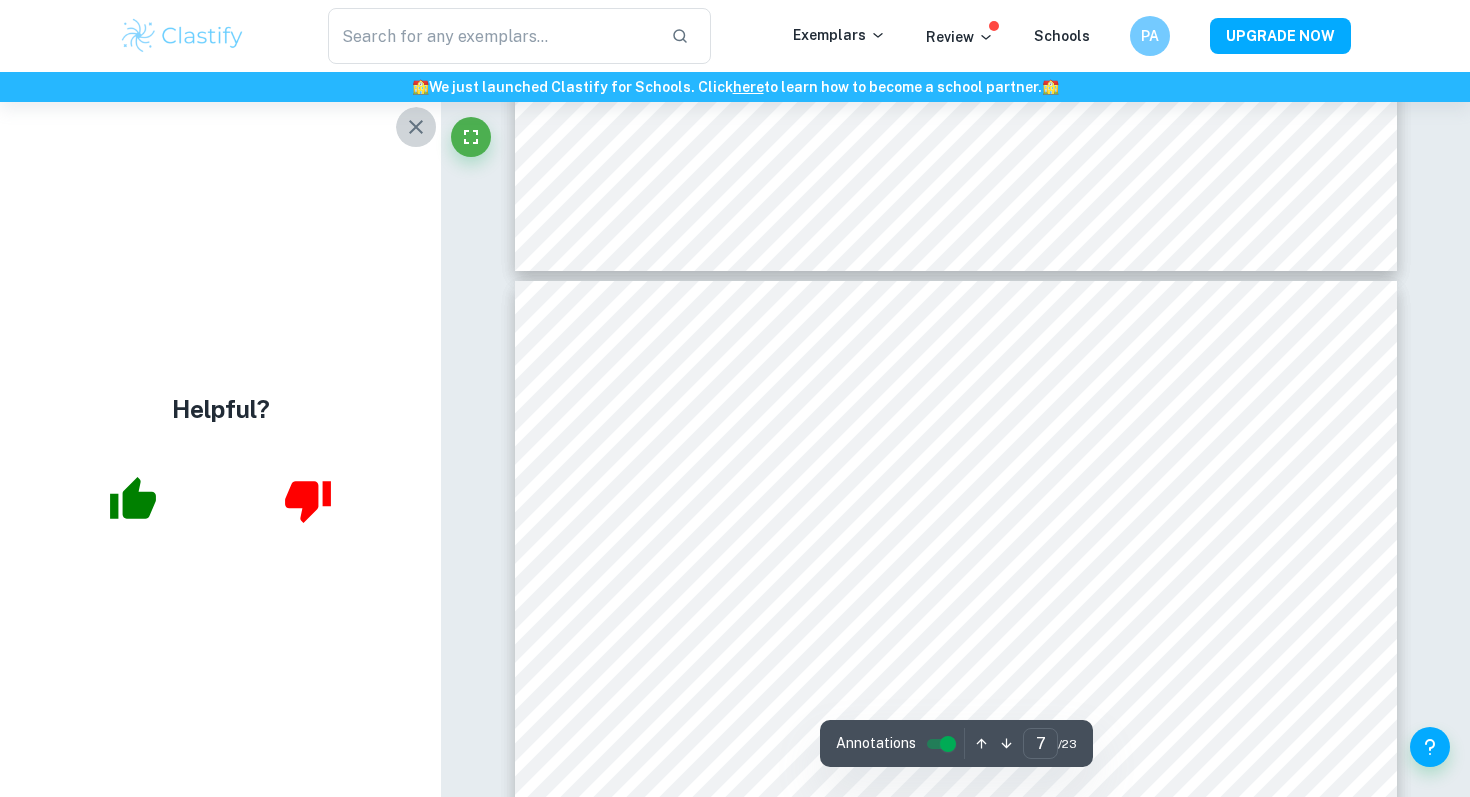 click 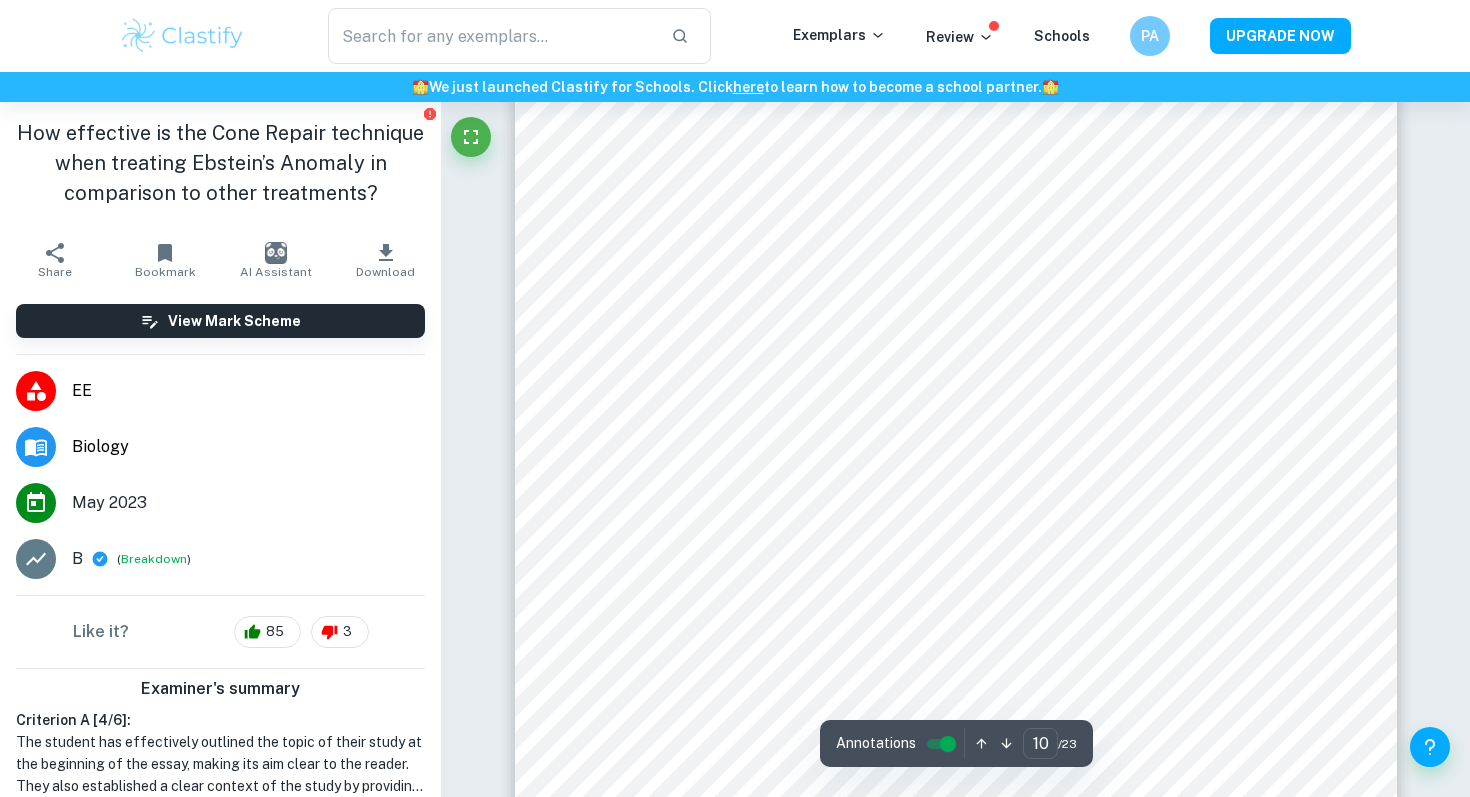 scroll, scrollTop: 11199, scrollLeft: 0, axis: vertical 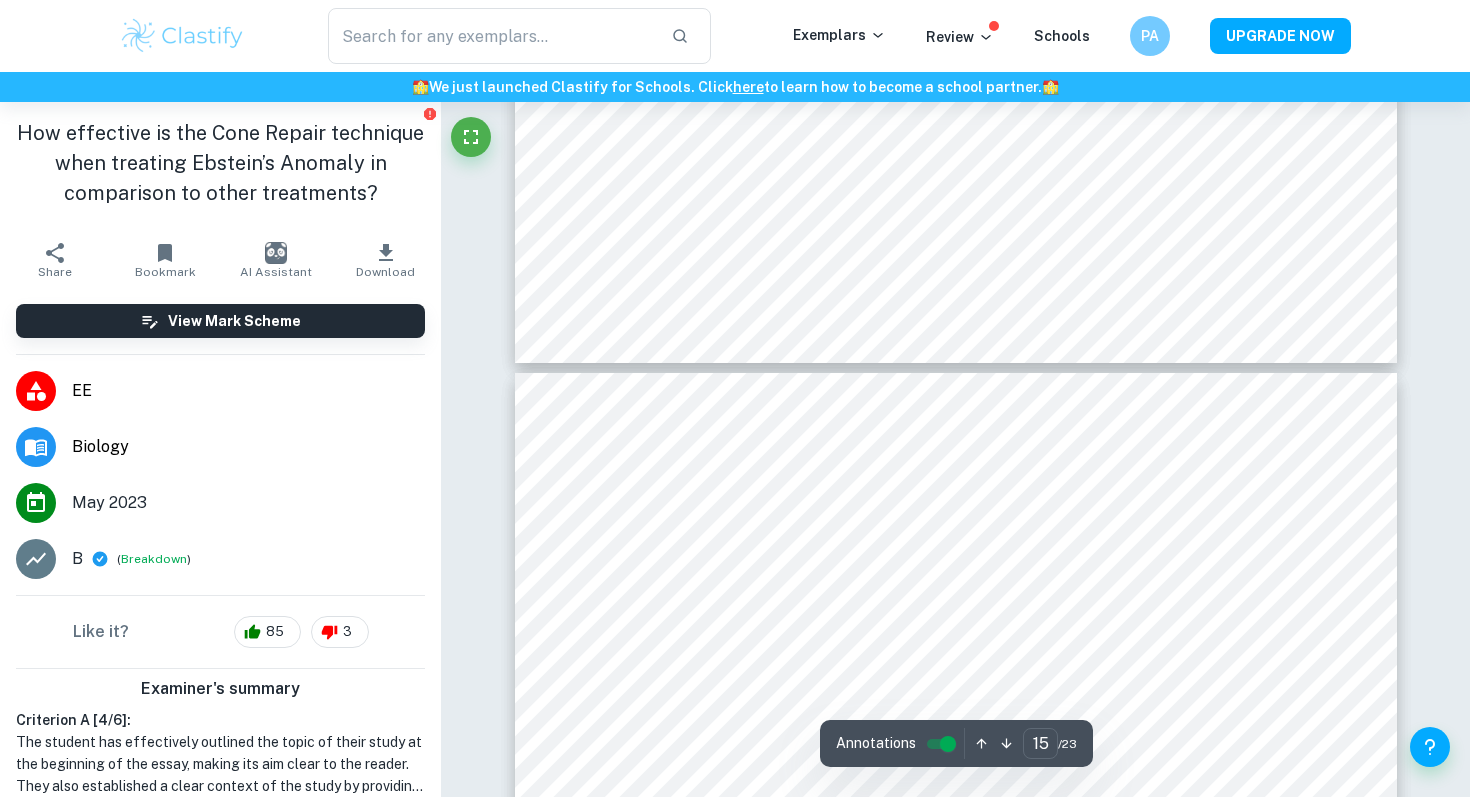 type on "16" 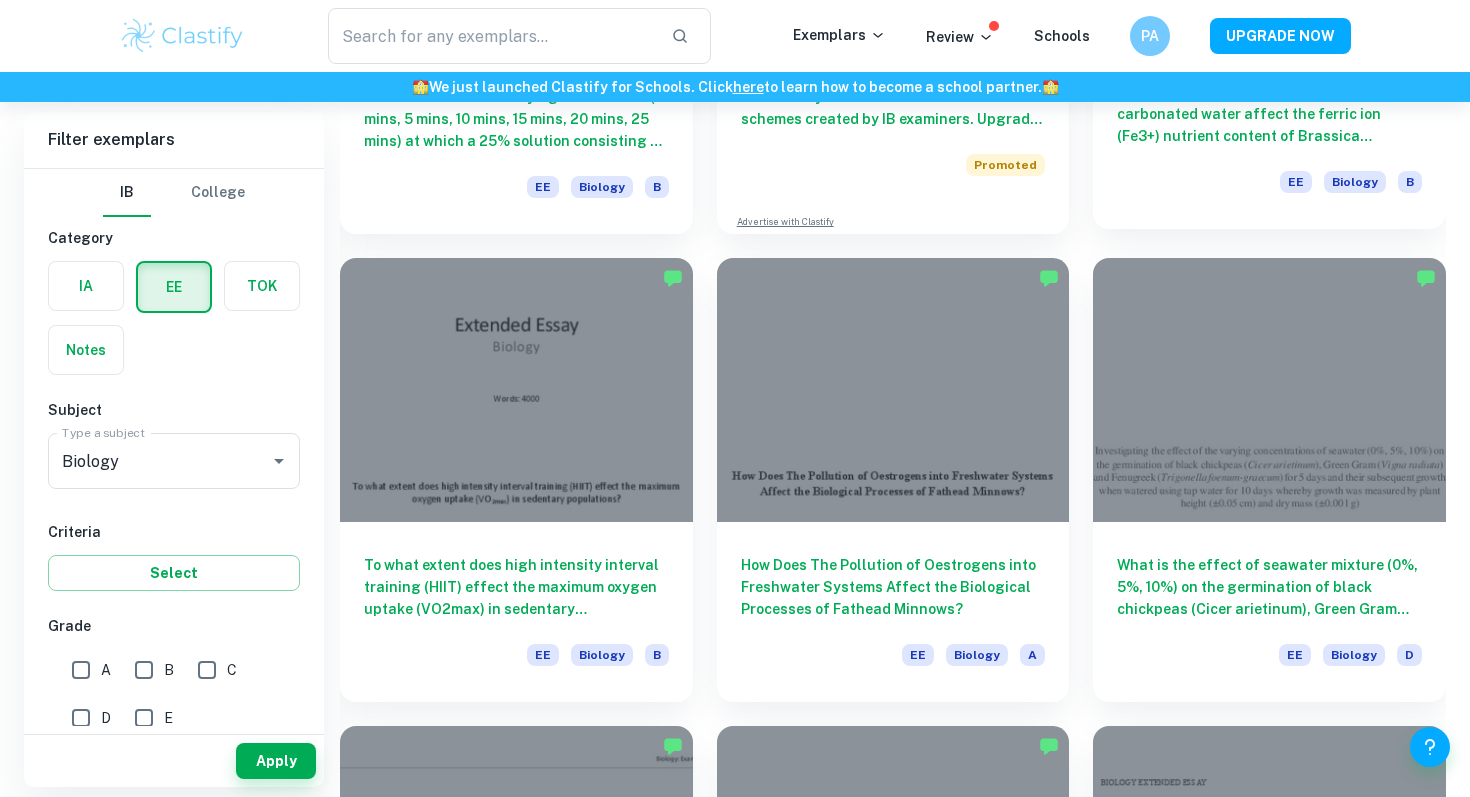 scroll, scrollTop: 4403, scrollLeft: 0, axis: vertical 